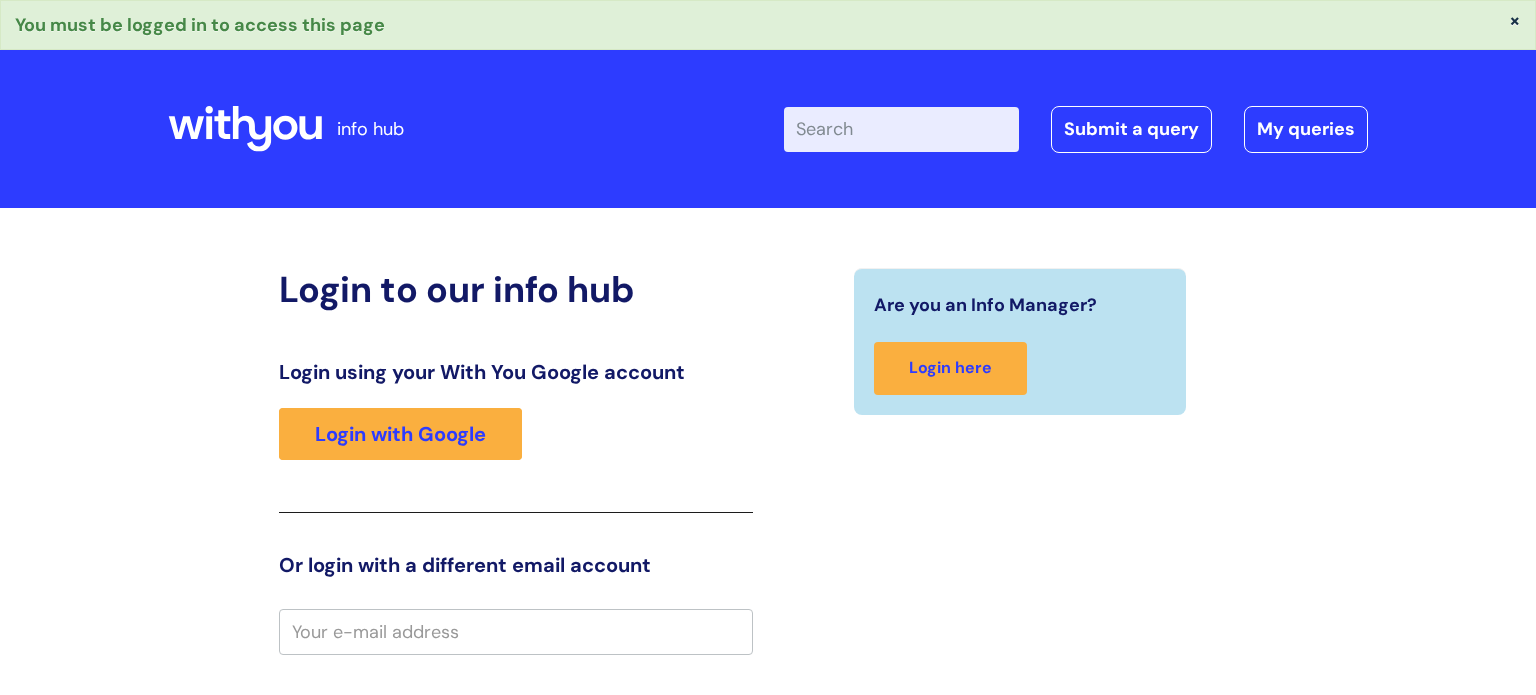 scroll, scrollTop: 0, scrollLeft: 0, axis: both 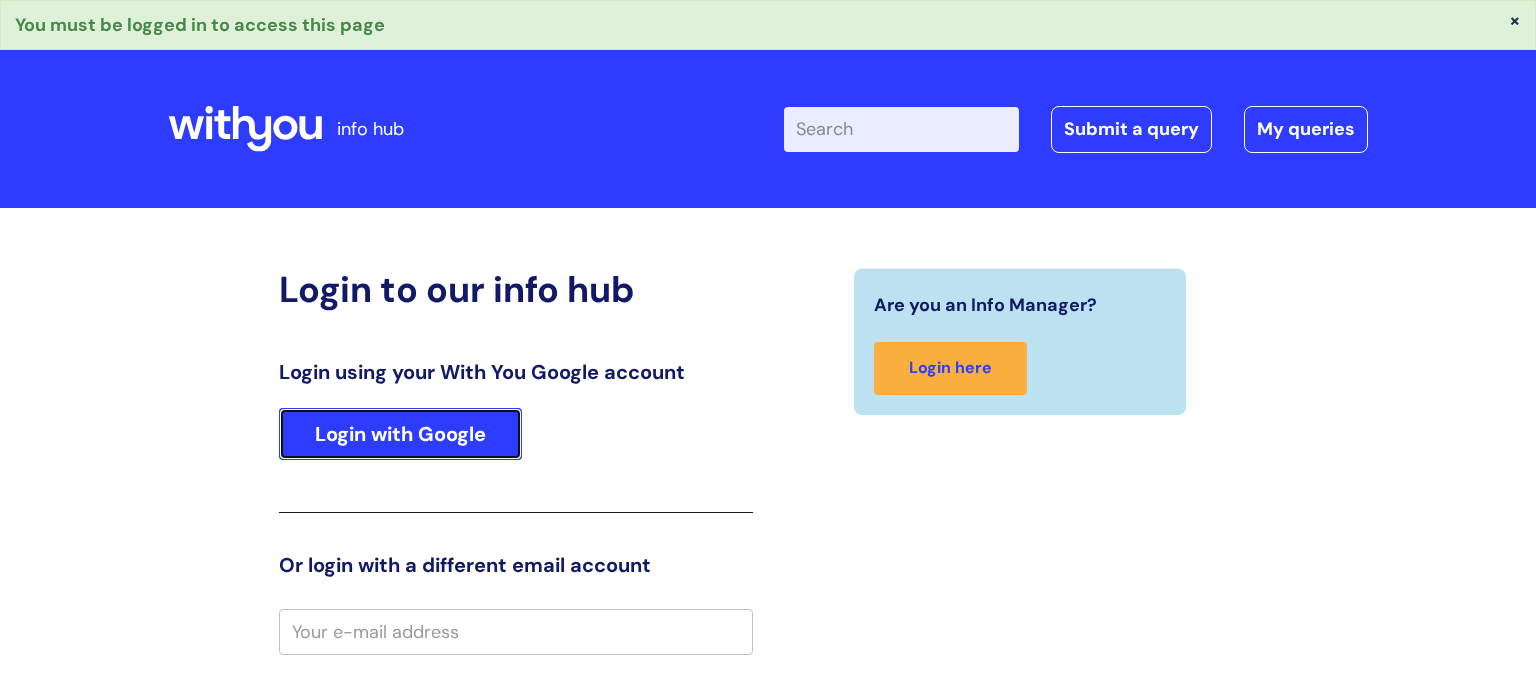 click on "Login with Google" at bounding box center (400, 434) 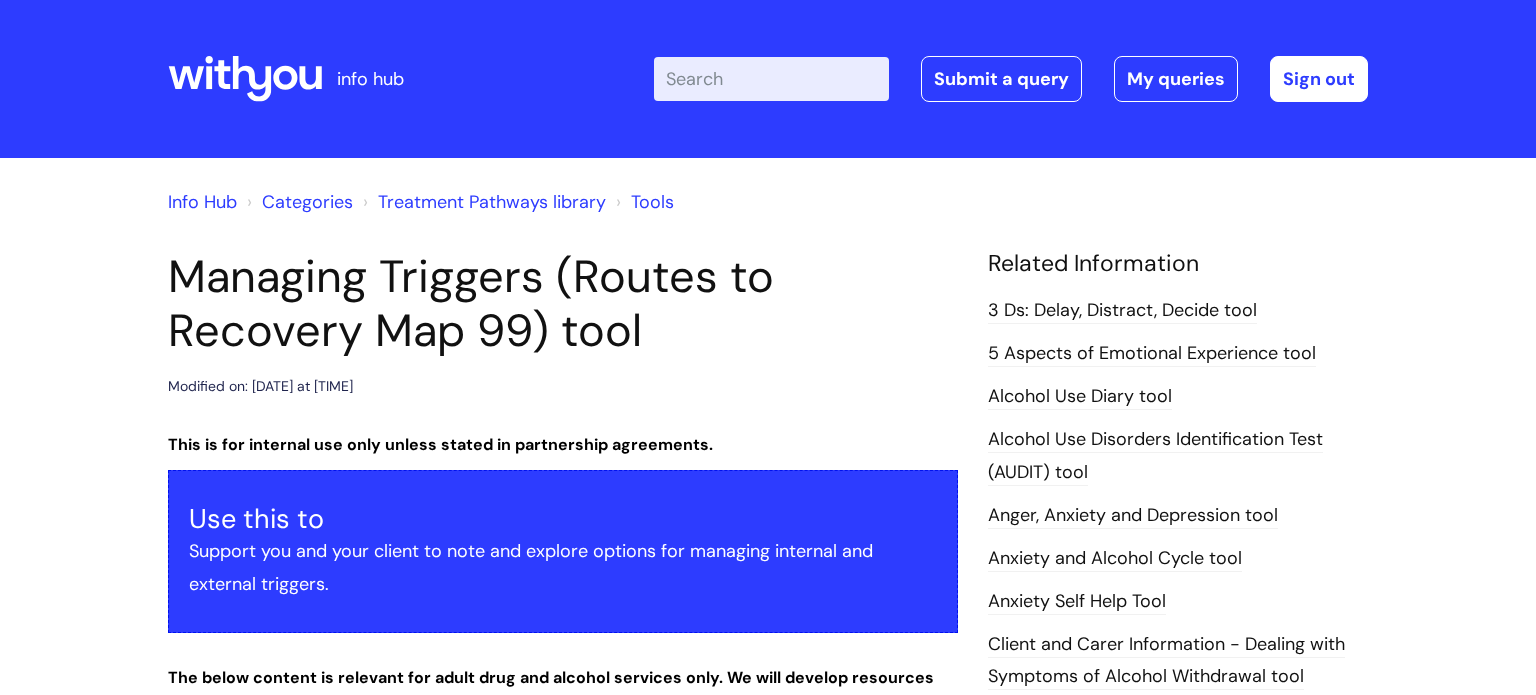 scroll, scrollTop: 0, scrollLeft: 0, axis: both 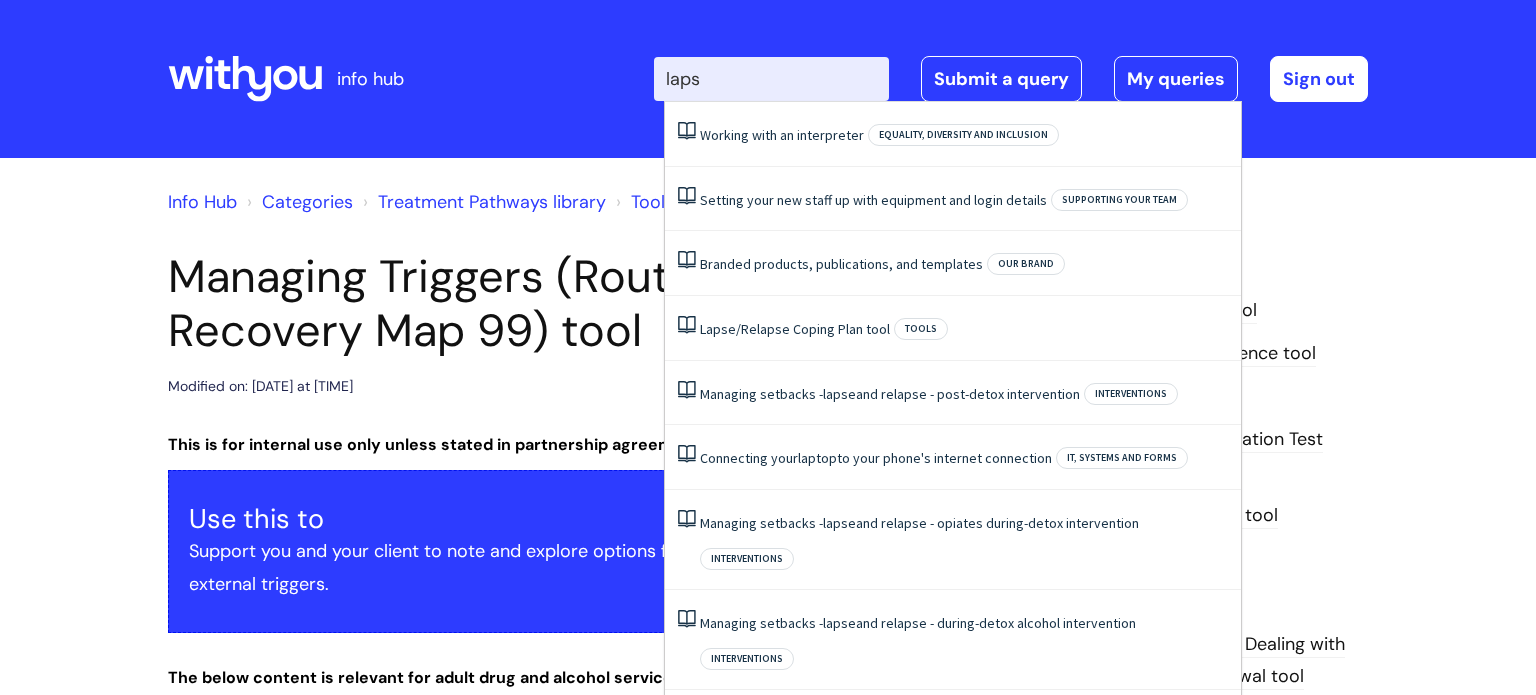 type on "lapse" 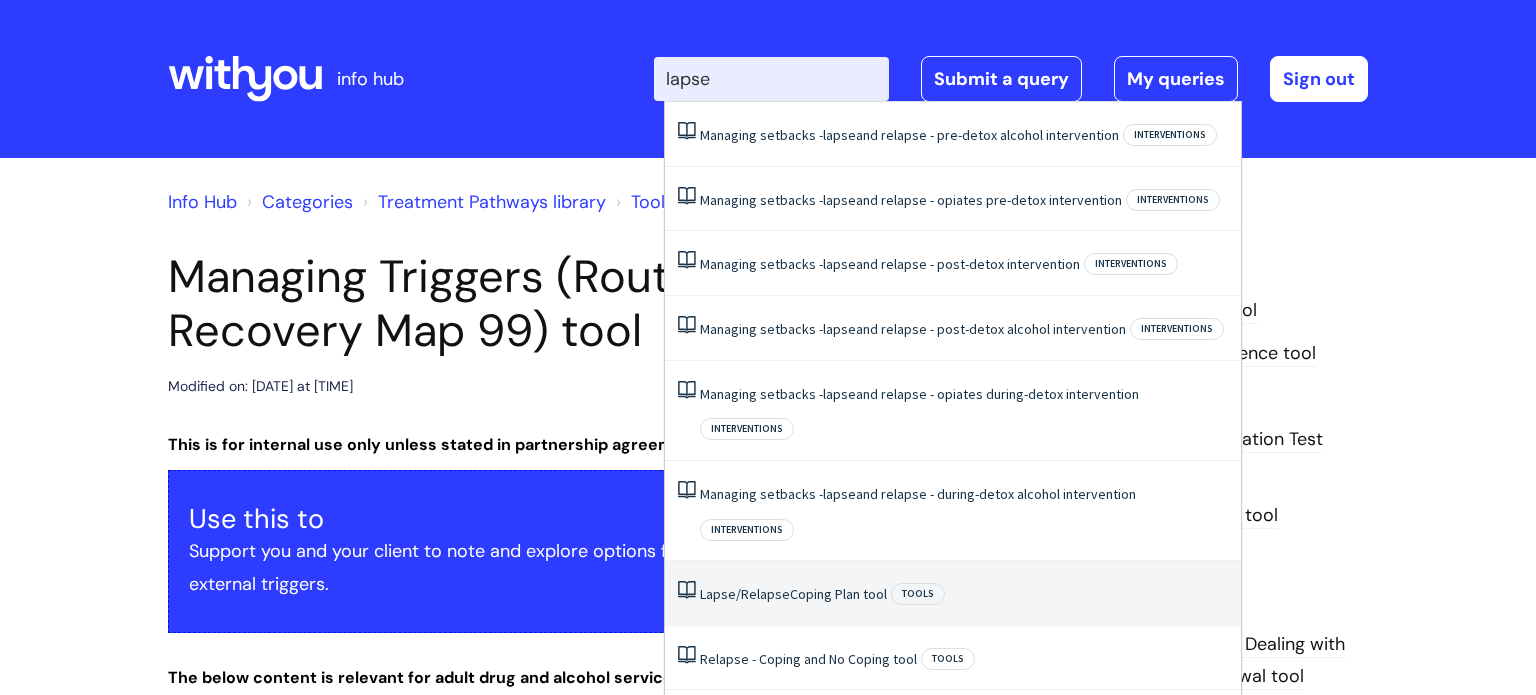 click on "Lapse/Relapse  Coping Plan tool" at bounding box center (793, 594) 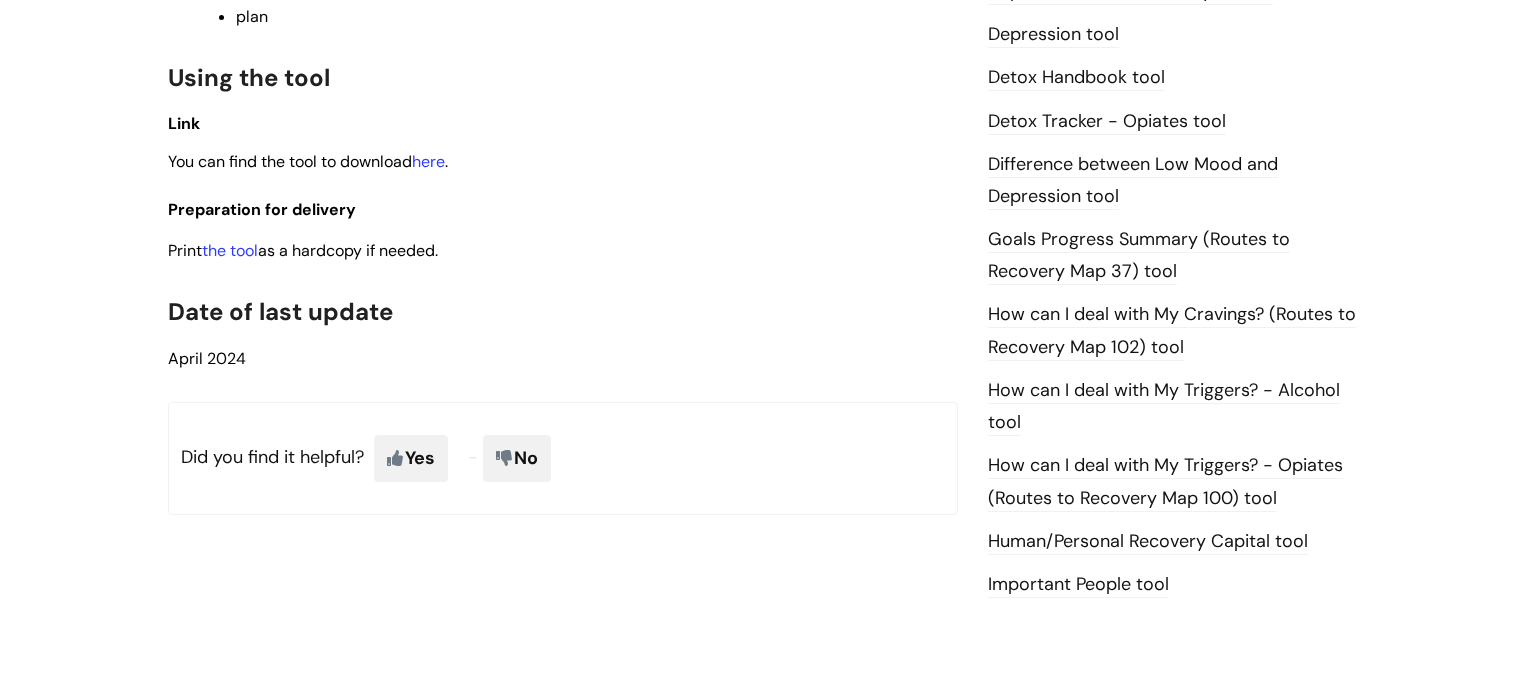 scroll, scrollTop: 1240, scrollLeft: 0, axis: vertical 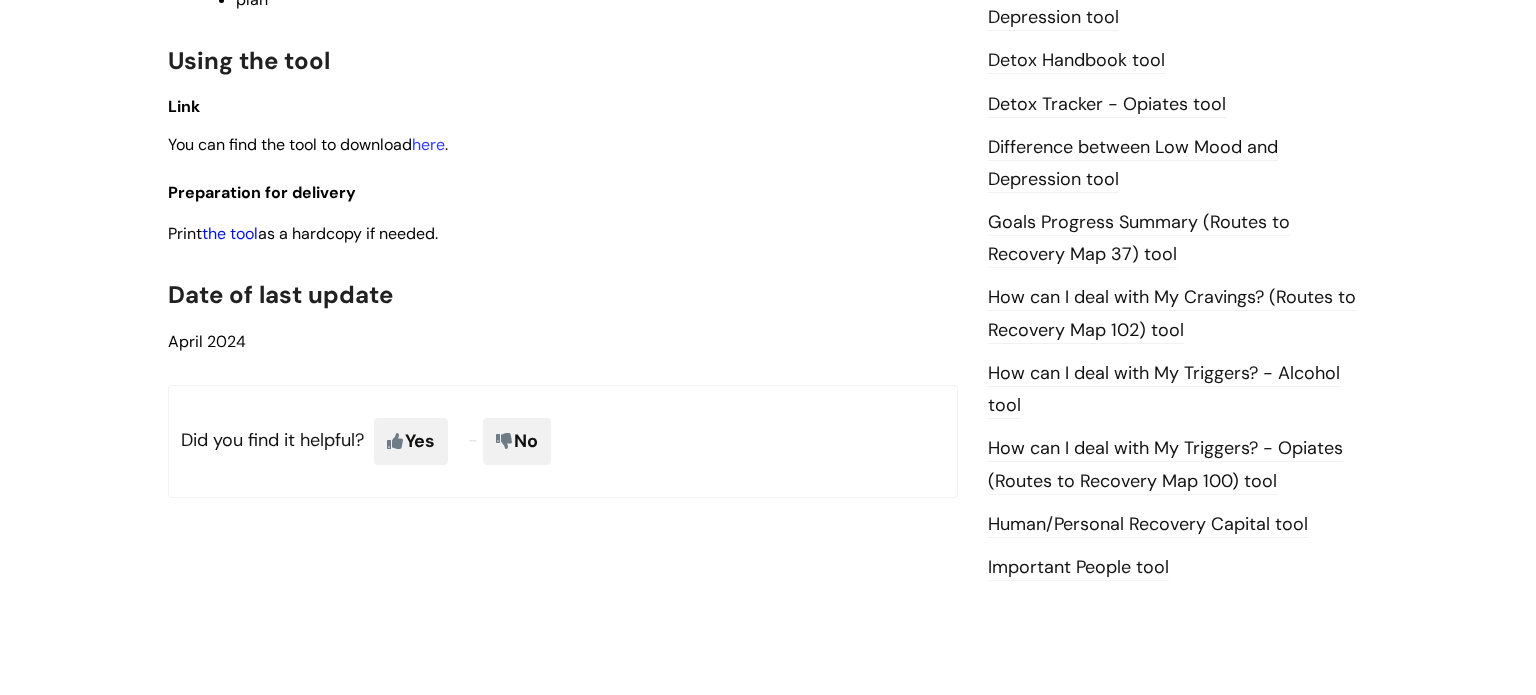 click on "the tool" at bounding box center [230, 233] 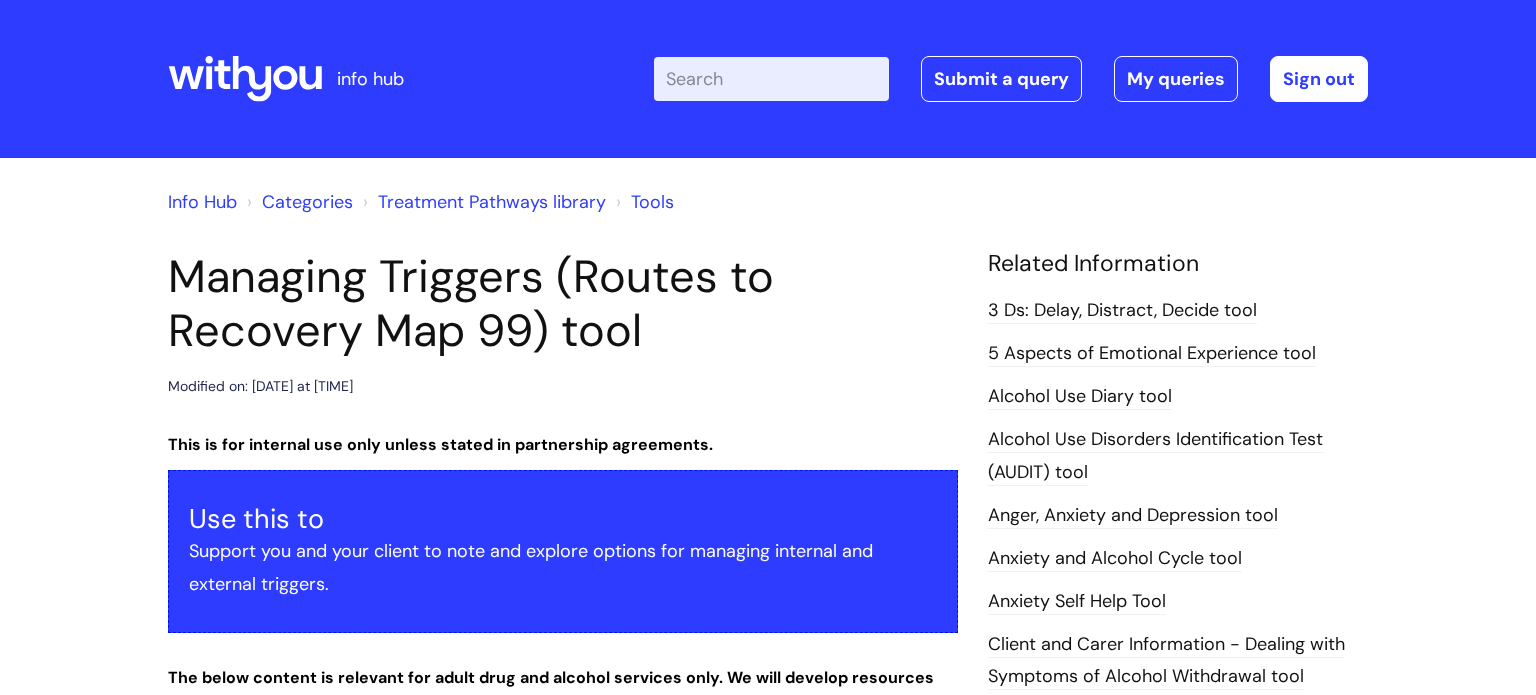 scroll, scrollTop: 0, scrollLeft: 0, axis: both 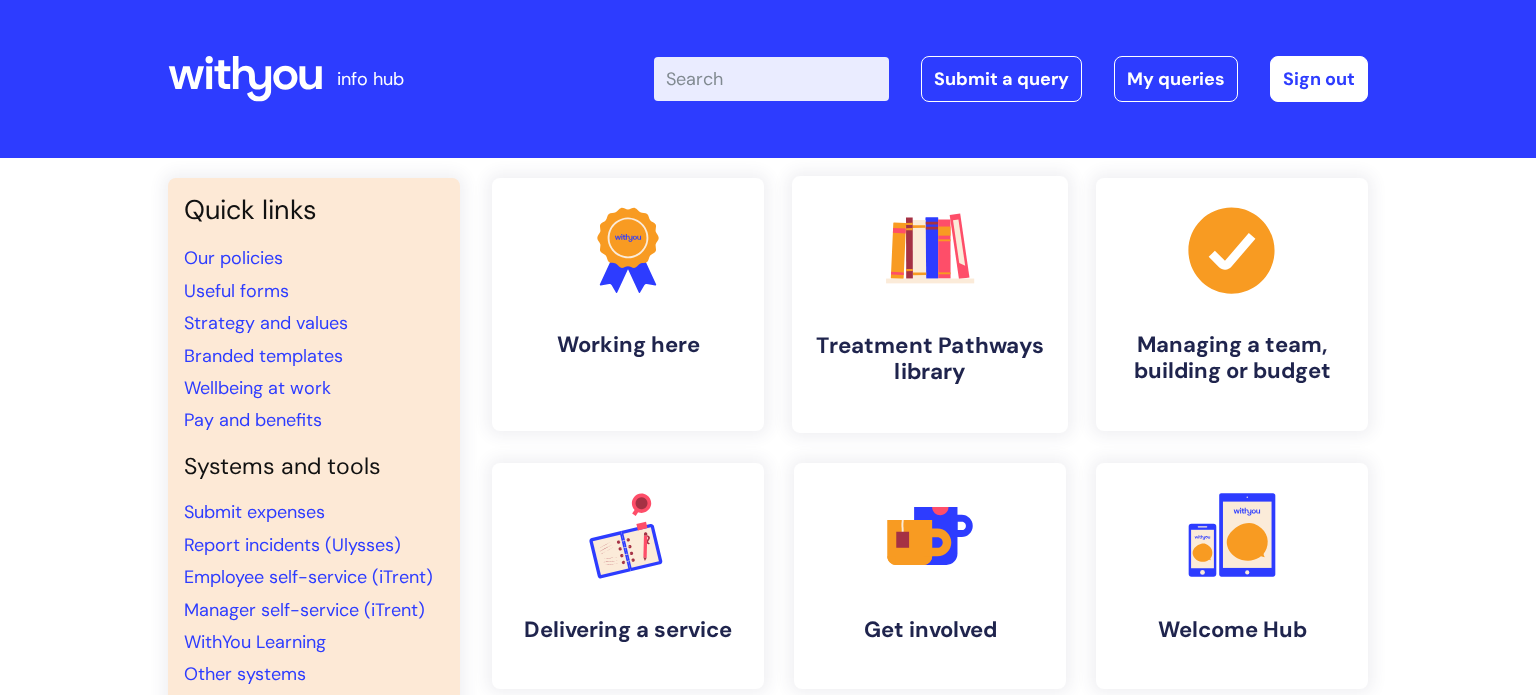 click on "Treatment Pathways library" at bounding box center [930, 359] 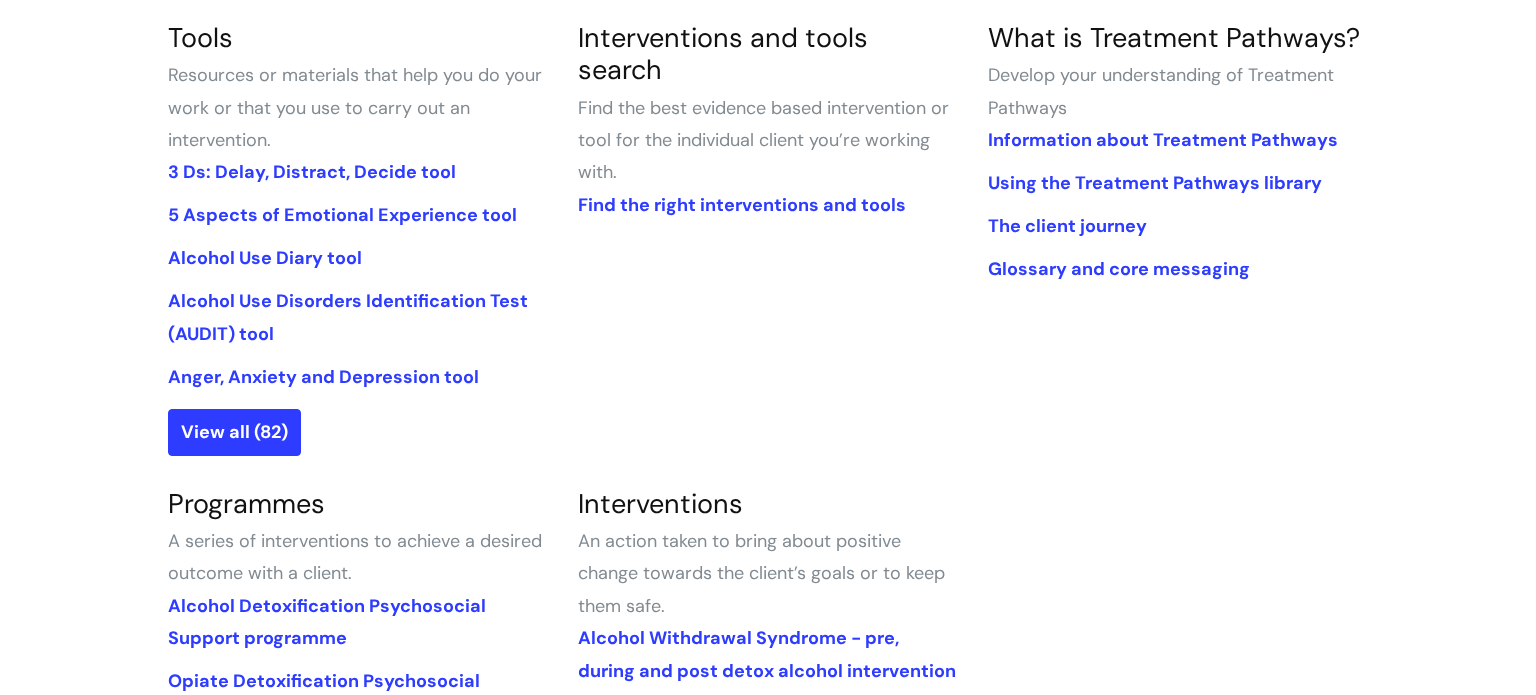 scroll, scrollTop: 520, scrollLeft: 0, axis: vertical 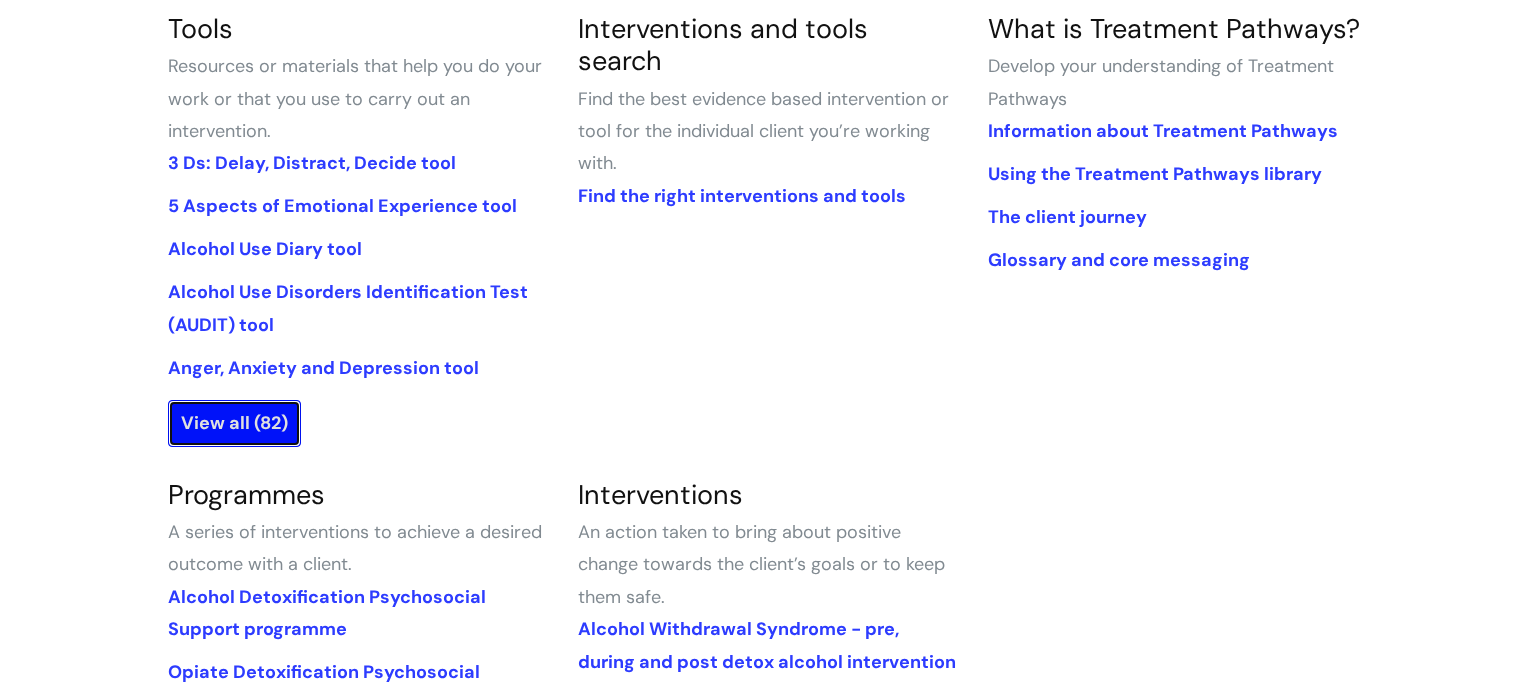 click on "View all (82)" at bounding box center (234, 423) 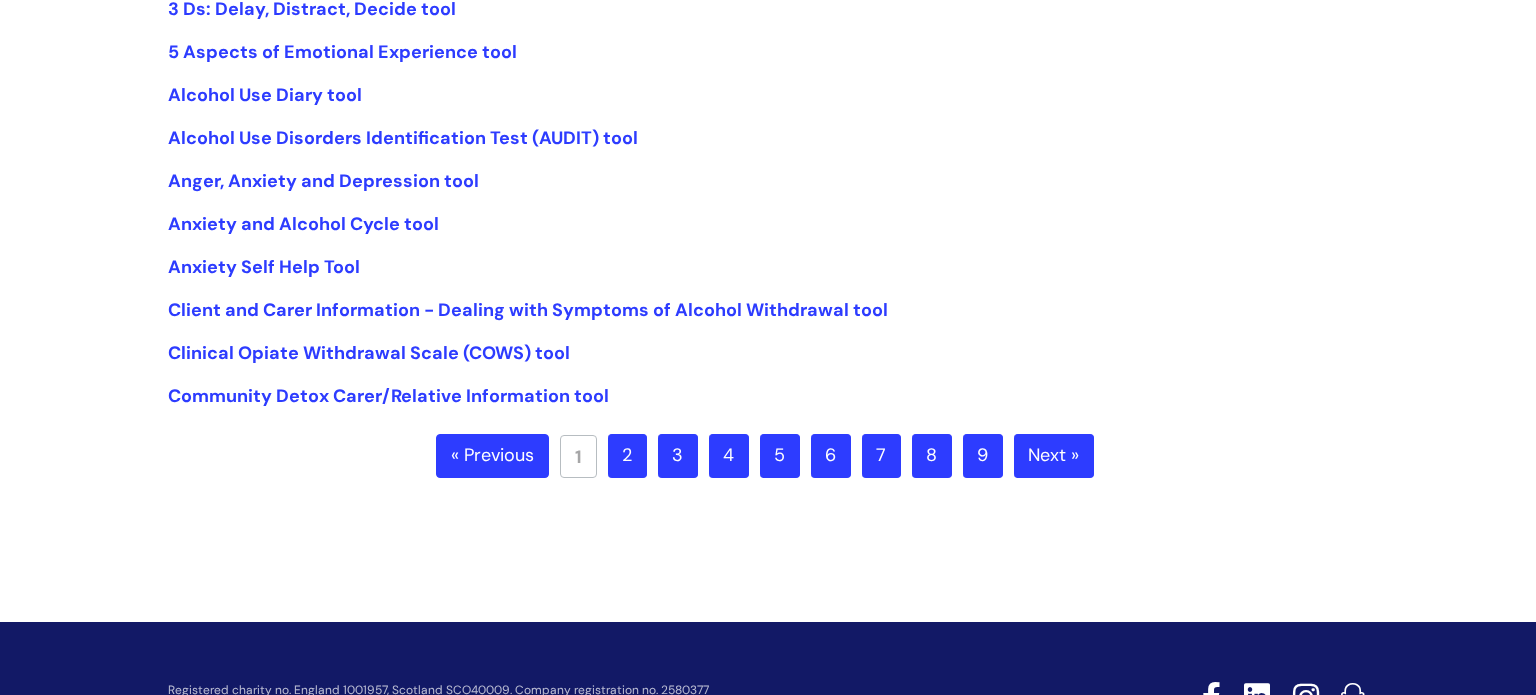 scroll, scrollTop: 560, scrollLeft: 0, axis: vertical 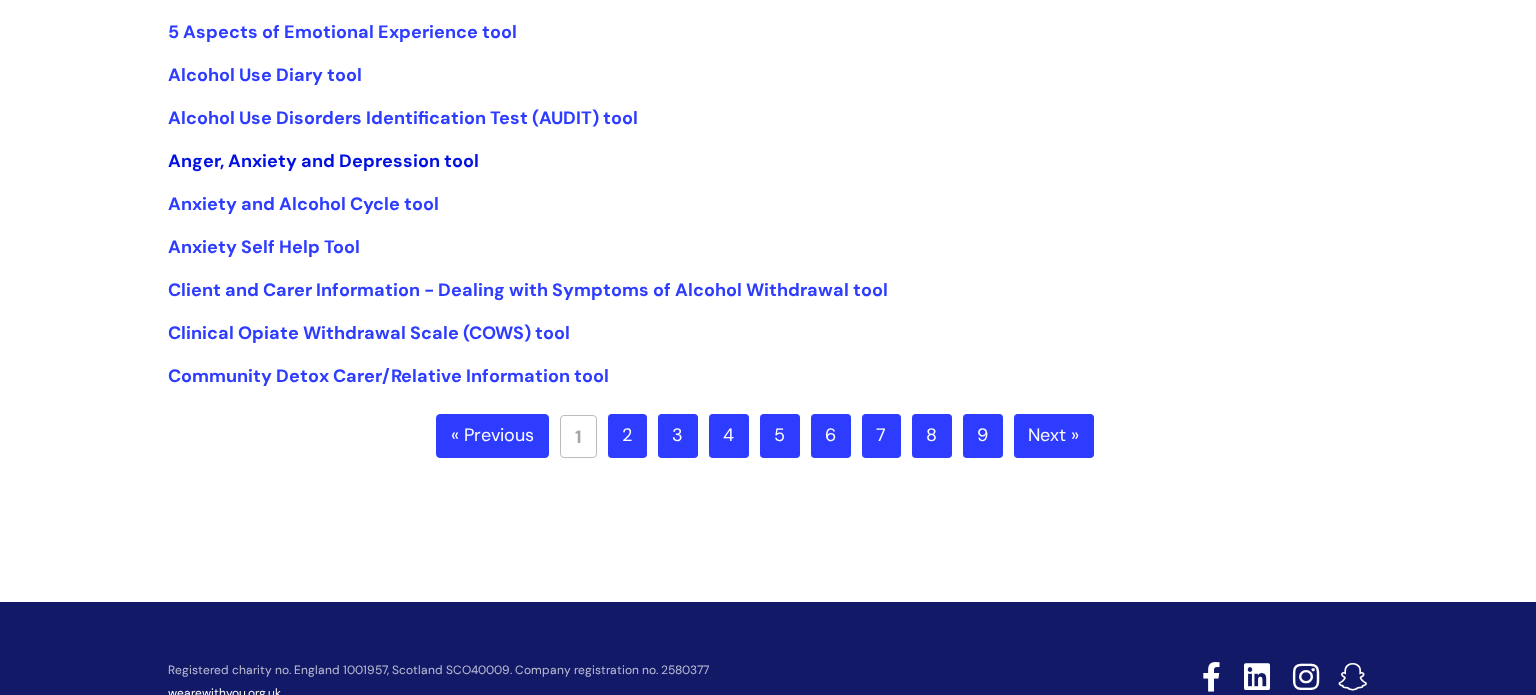 click on "Anger, Anxiety and Depression tool" at bounding box center [323, 161] 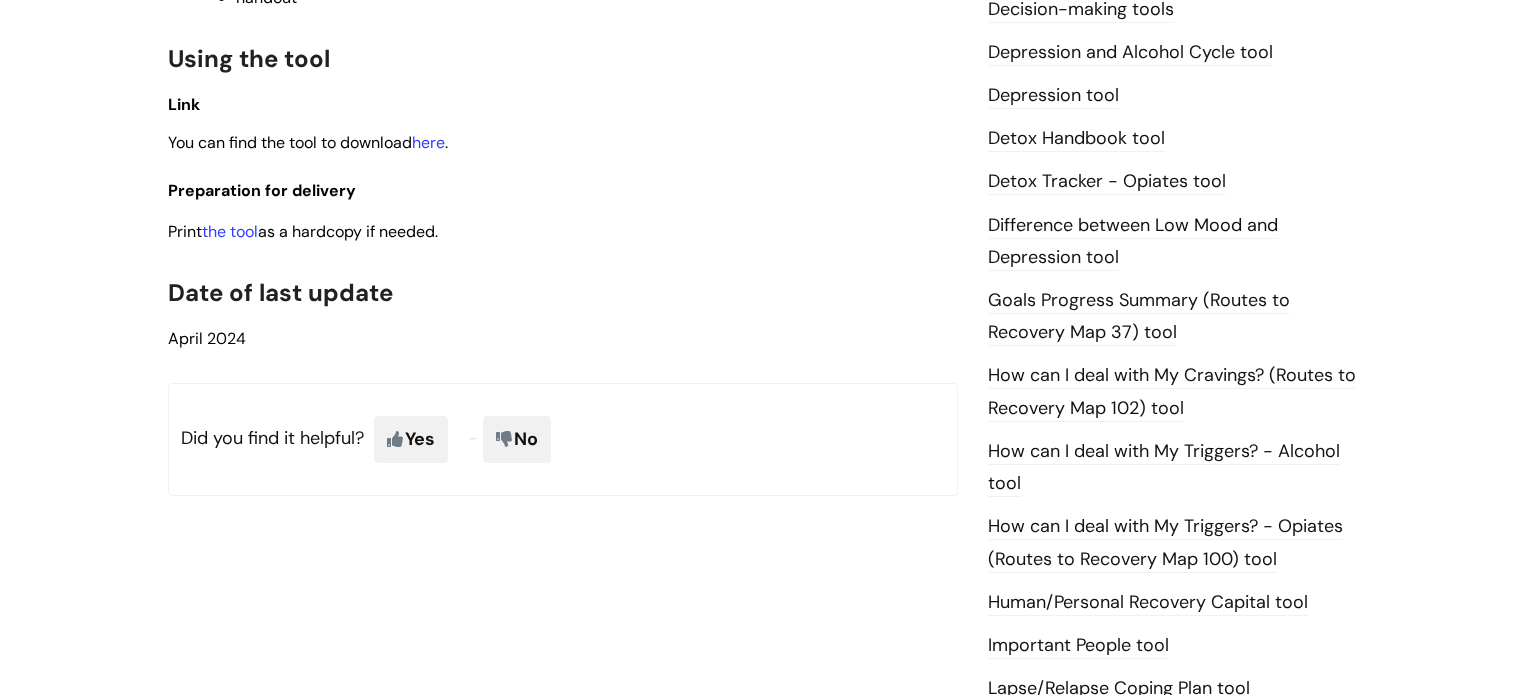 scroll, scrollTop: 1120, scrollLeft: 0, axis: vertical 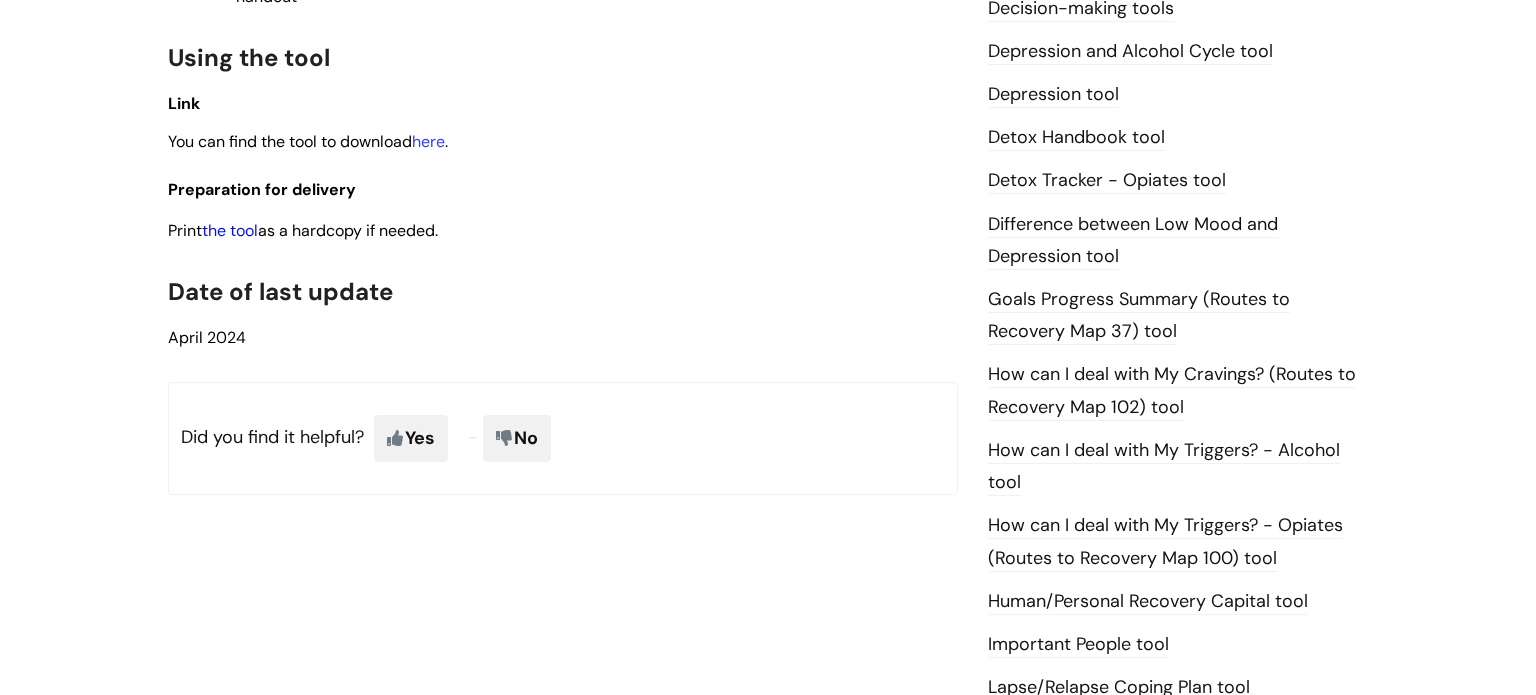 click on "the tool" at bounding box center (230, 230) 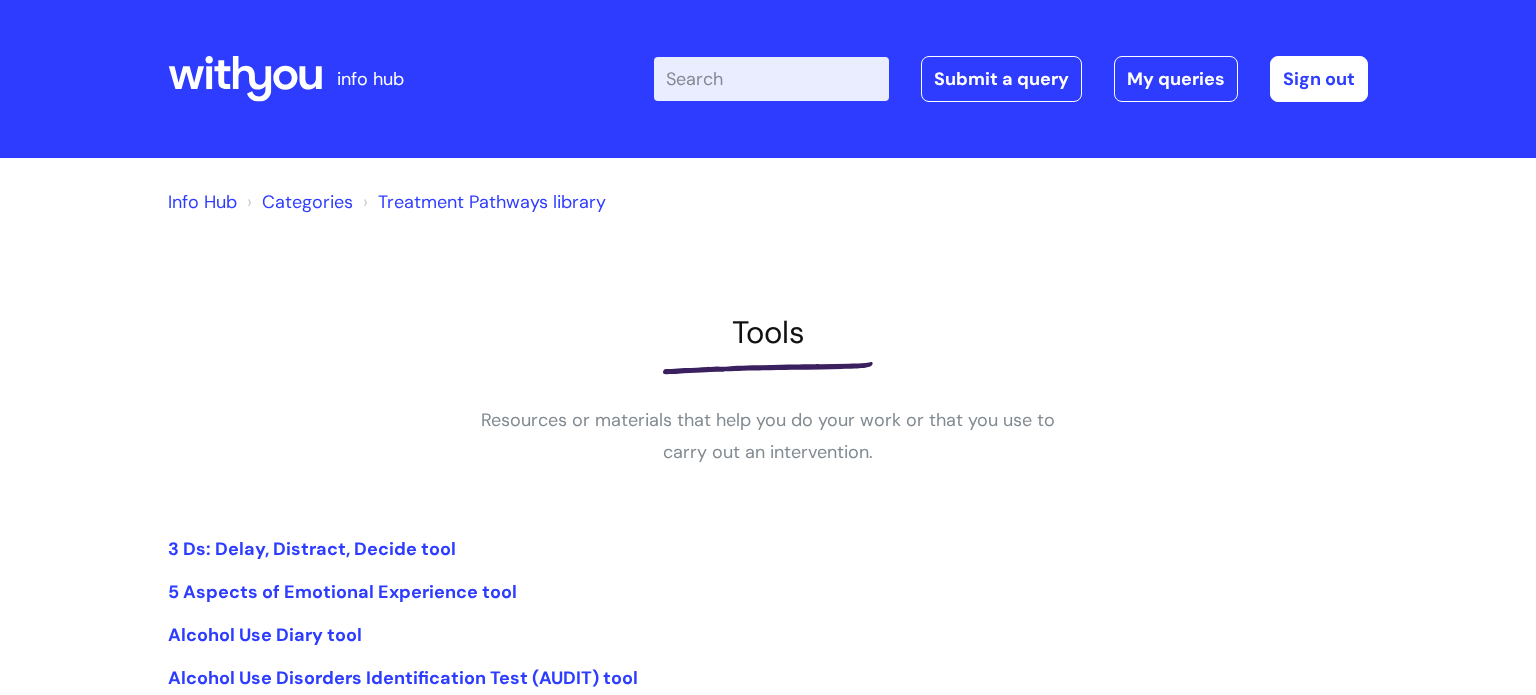scroll, scrollTop: 560, scrollLeft: 0, axis: vertical 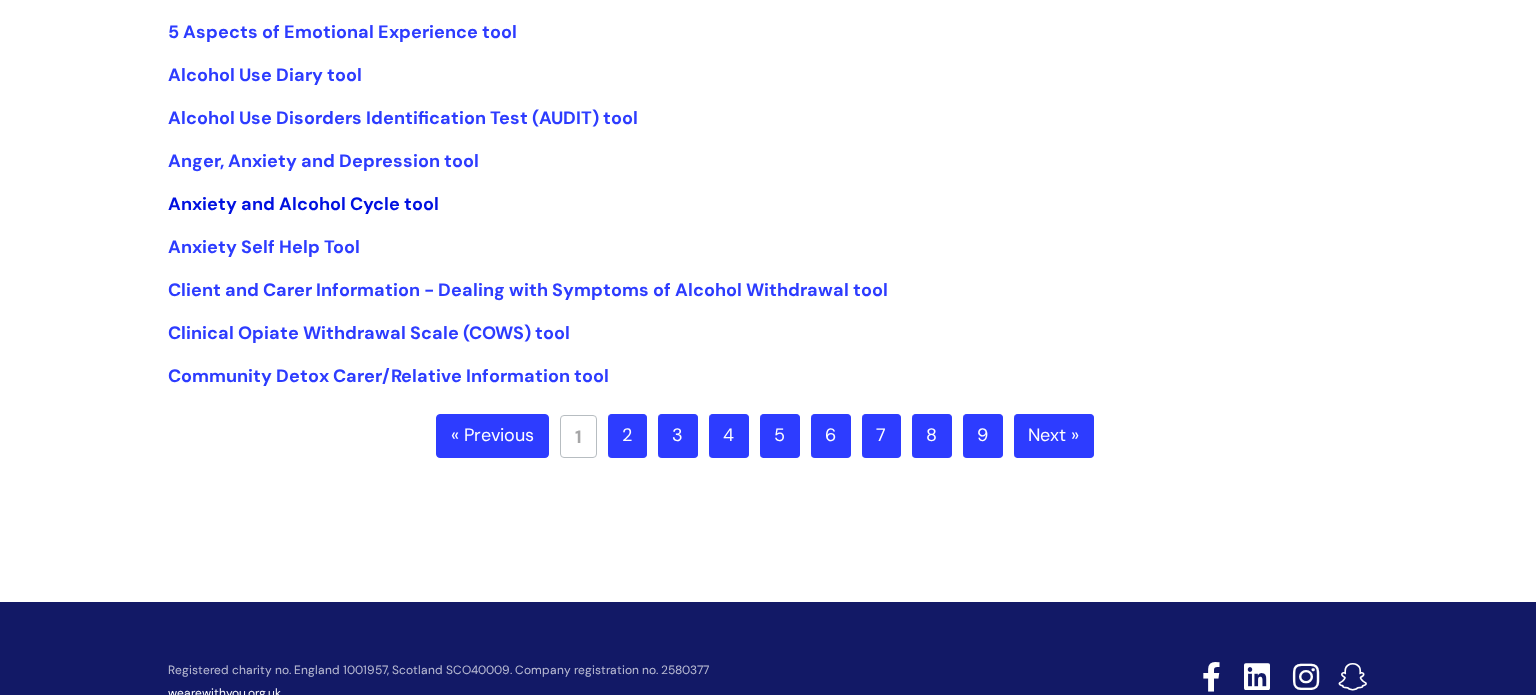 click on "Anxiety and Alcohol Cycle tool" at bounding box center [303, 204] 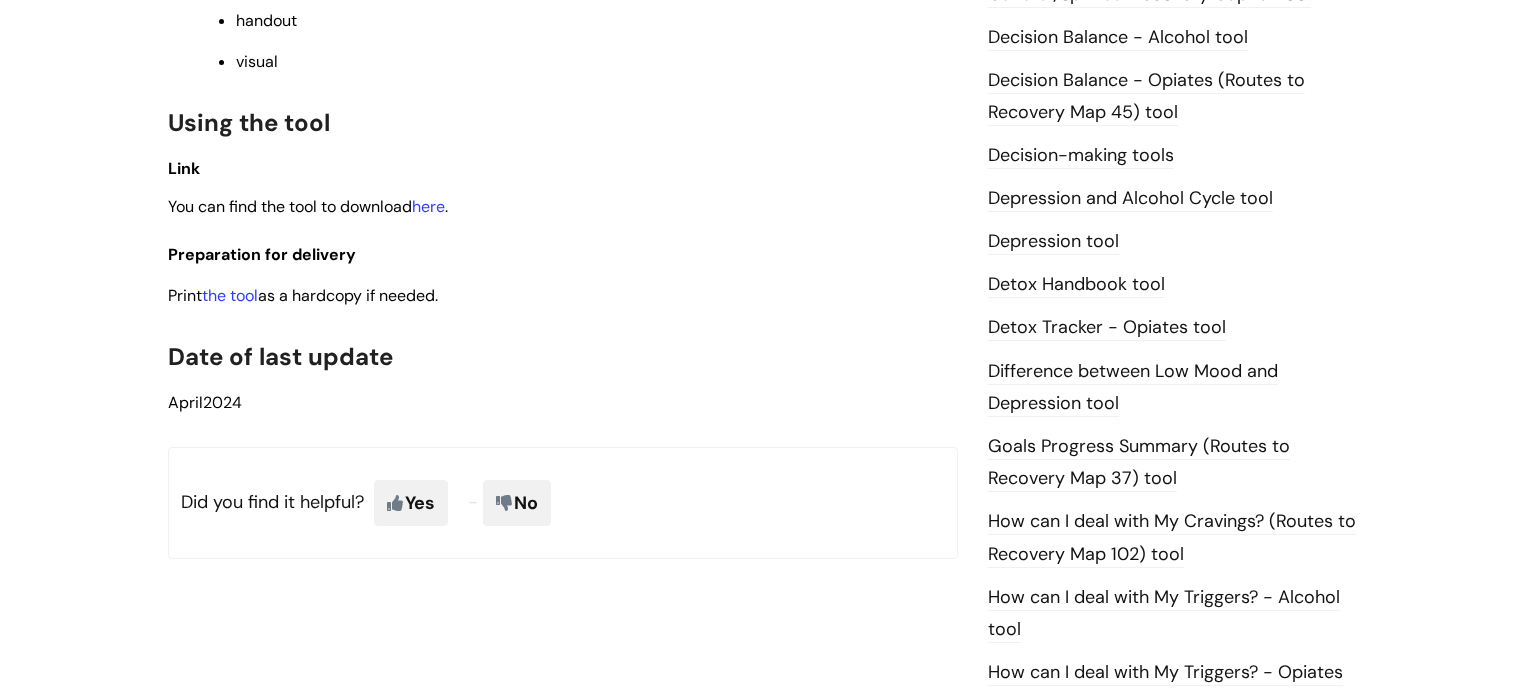 scroll, scrollTop: 1080, scrollLeft: 0, axis: vertical 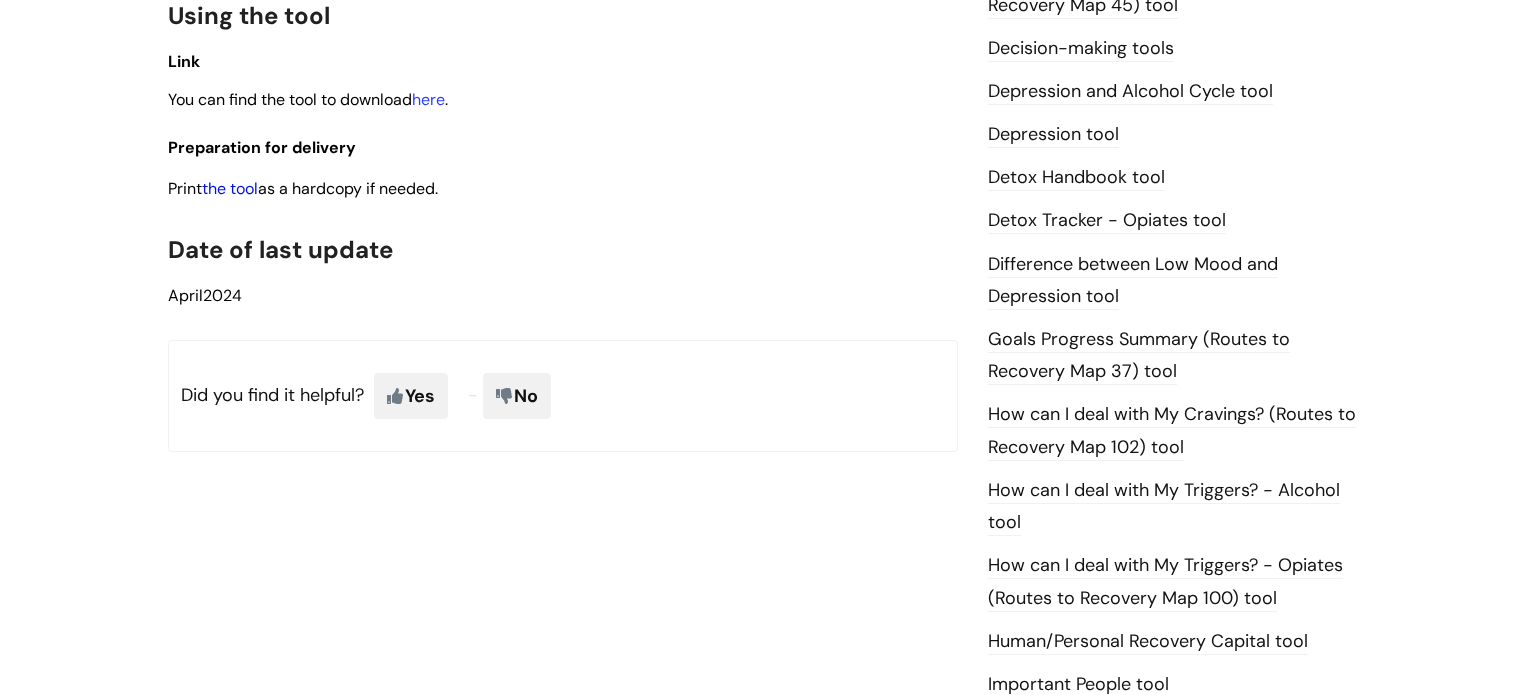 click on "the tool" at bounding box center [230, 188] 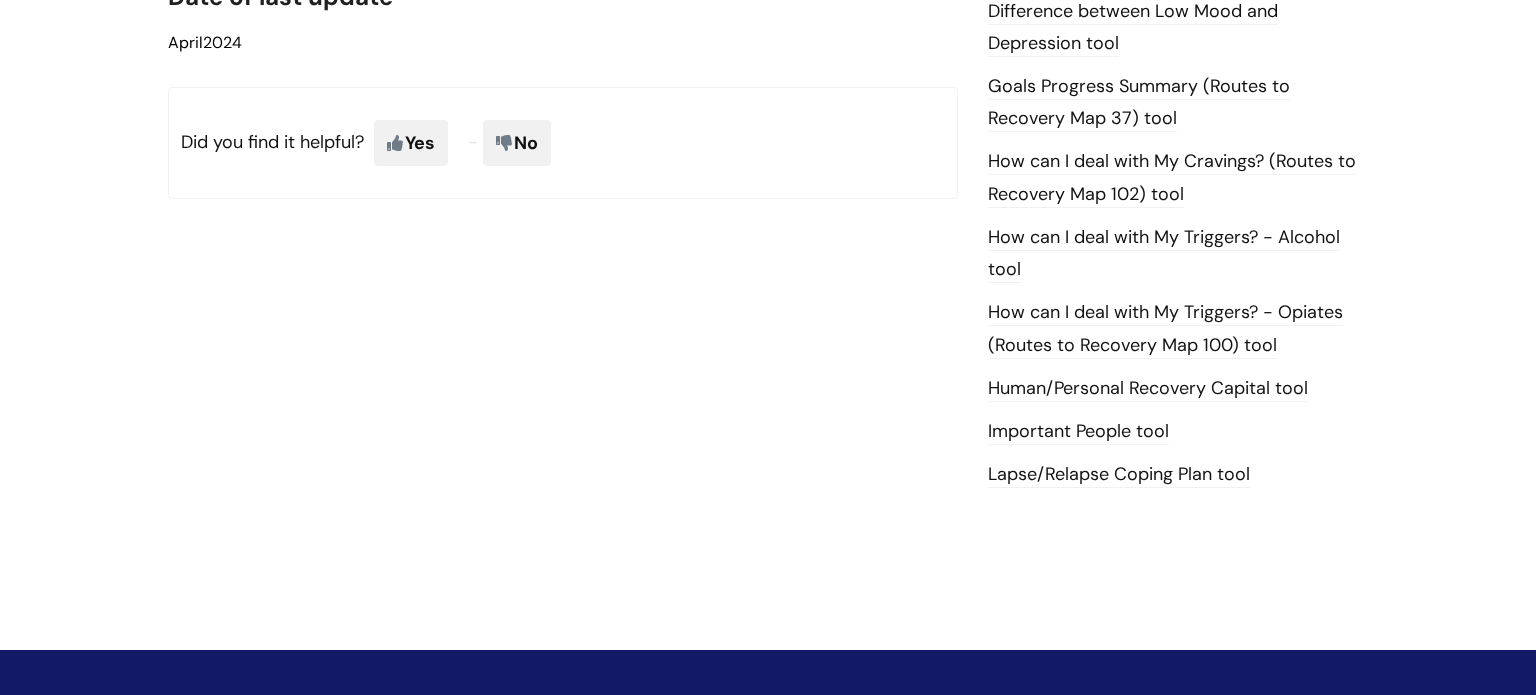 scroll, scrollTop: 1372, scrollLeft: 0, axis: vertical 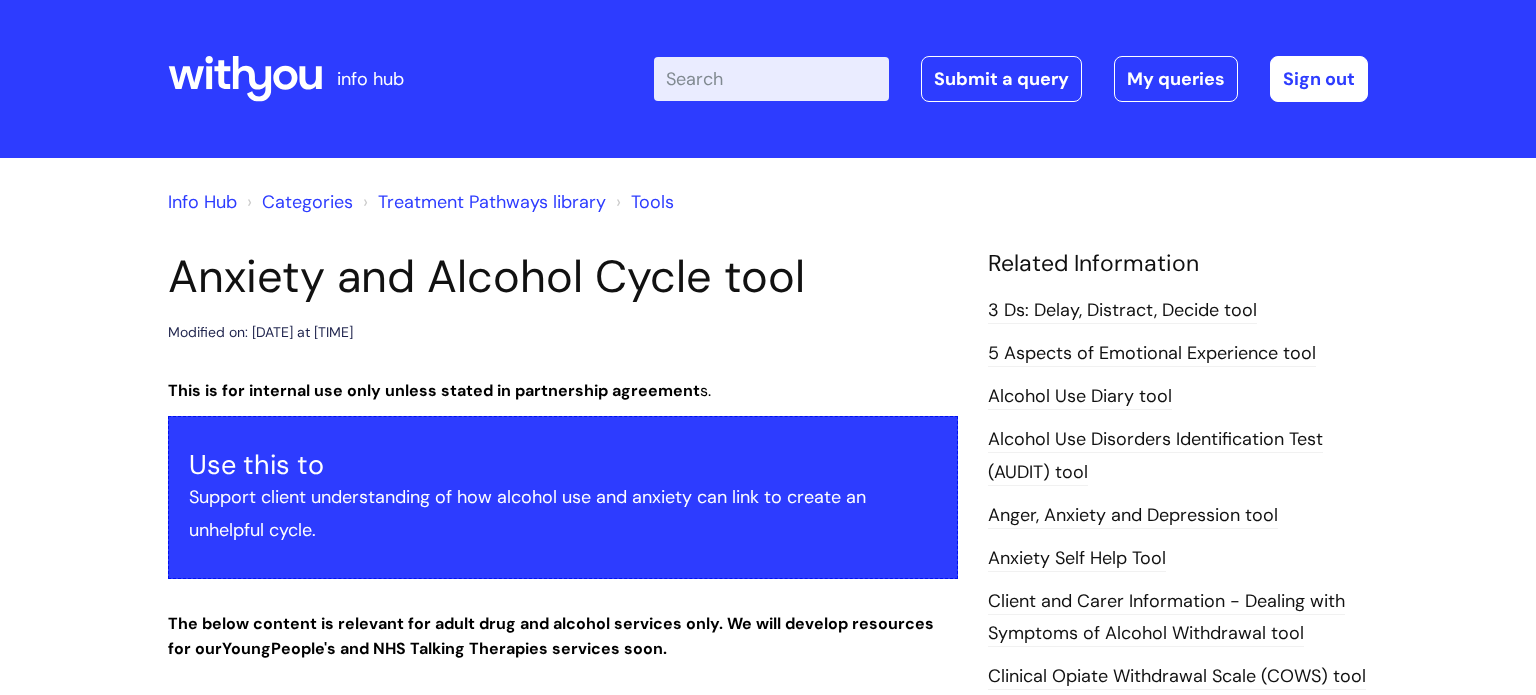 click on "Enter your search term here..." at bounding box center [771, 79] 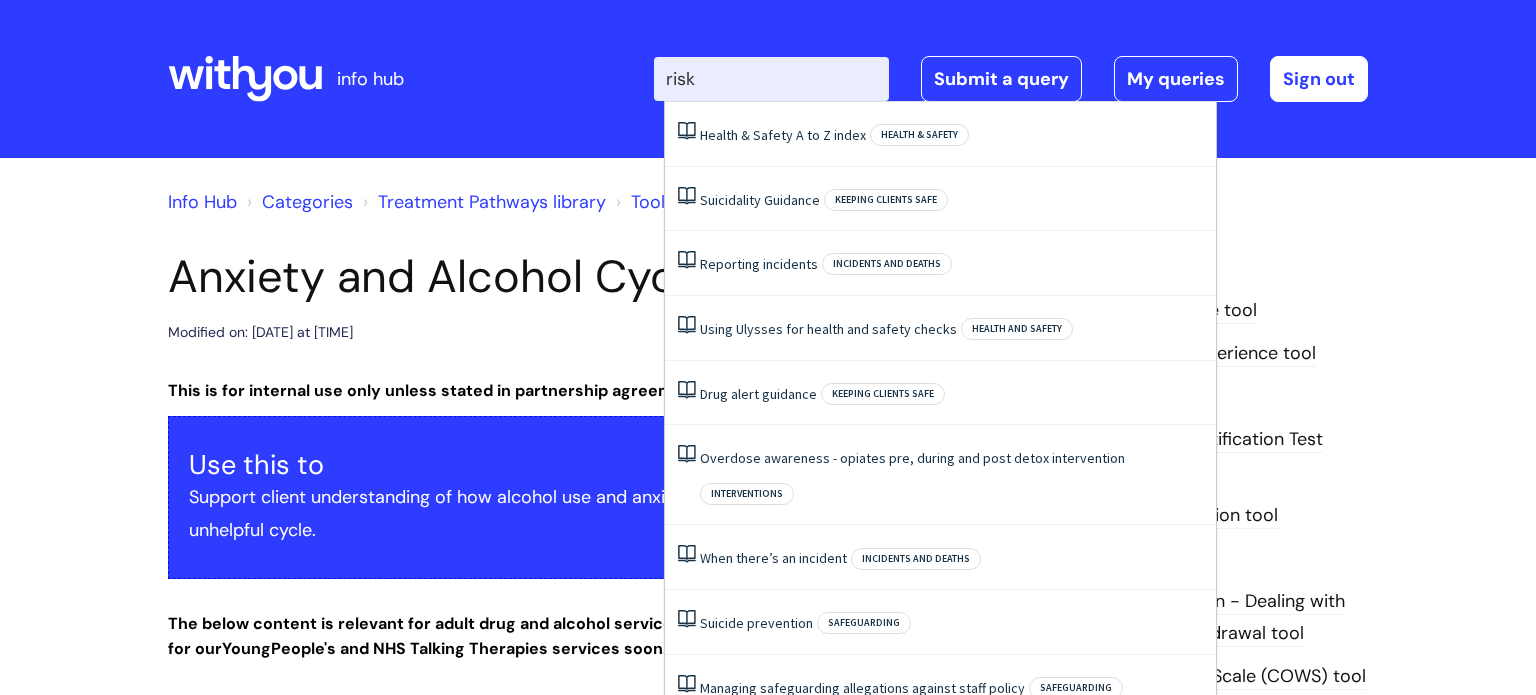 type on "risk" 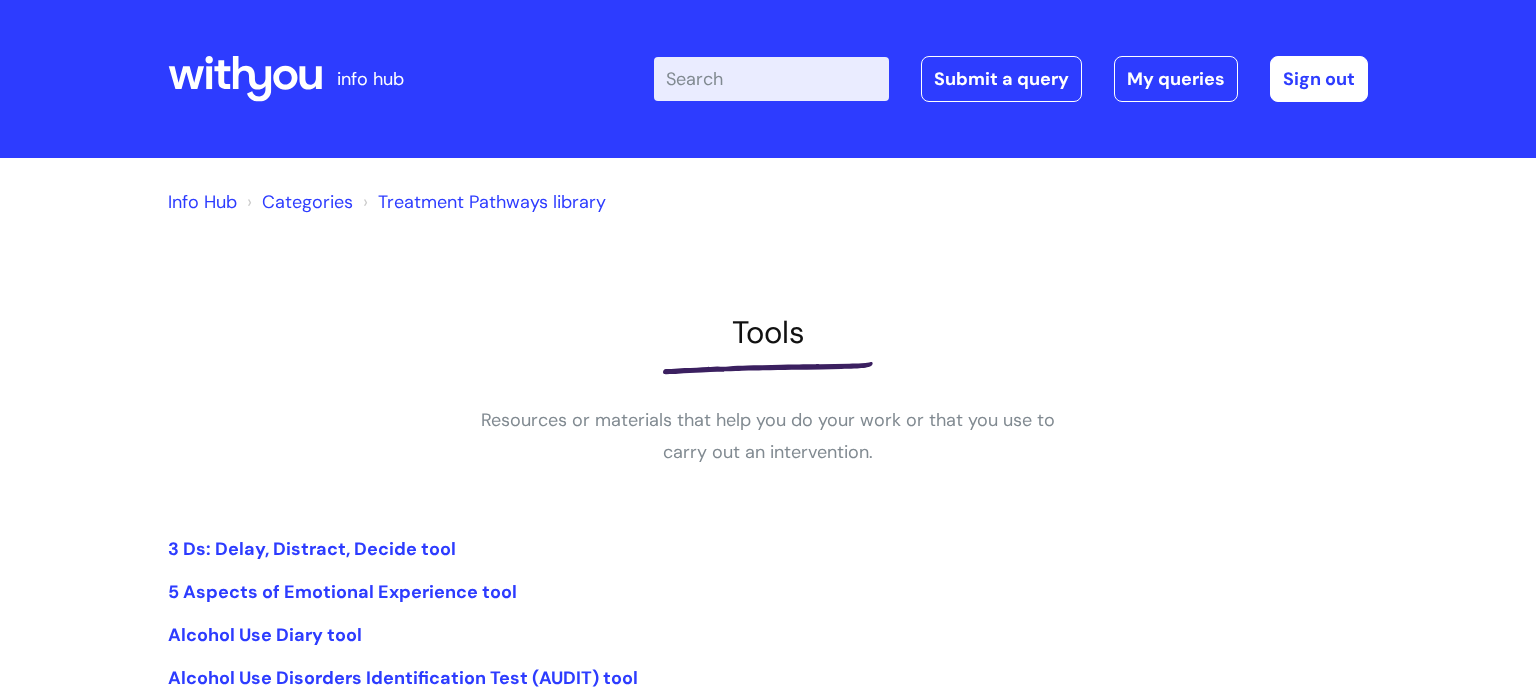 scroll, scrollTop: 560, scrollLeft: 0, axis: vertical 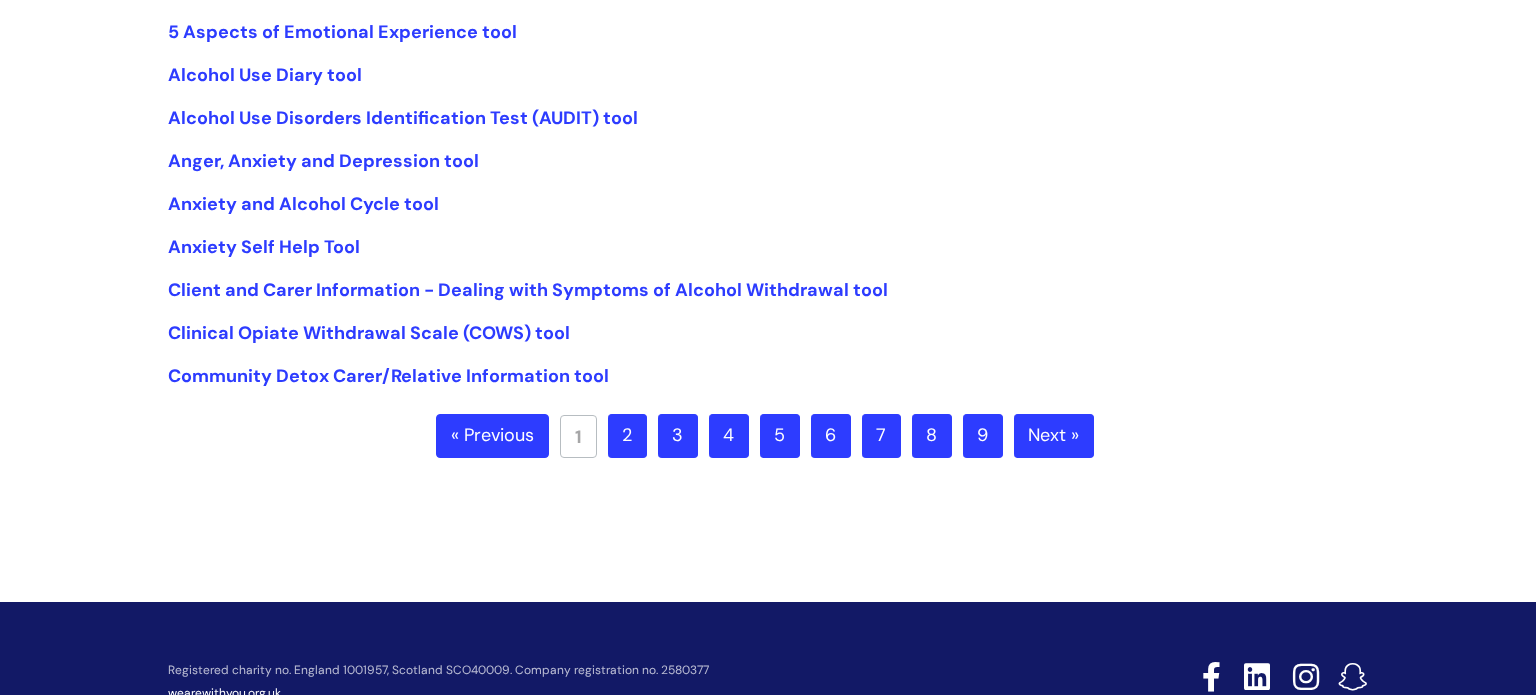click on "2" at bounding box center [627, 436] 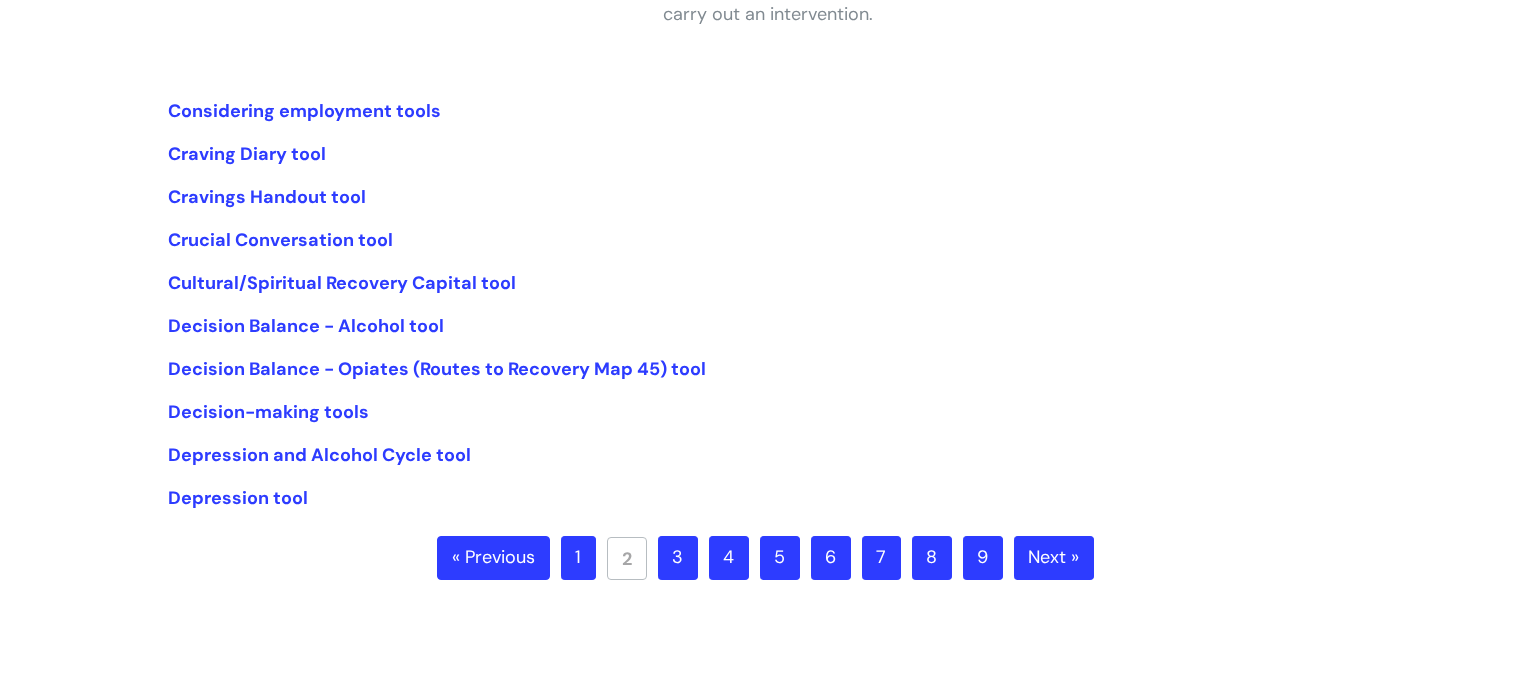 scroll, scrollTop: 440, scrollLeft: 0, axis: vertical 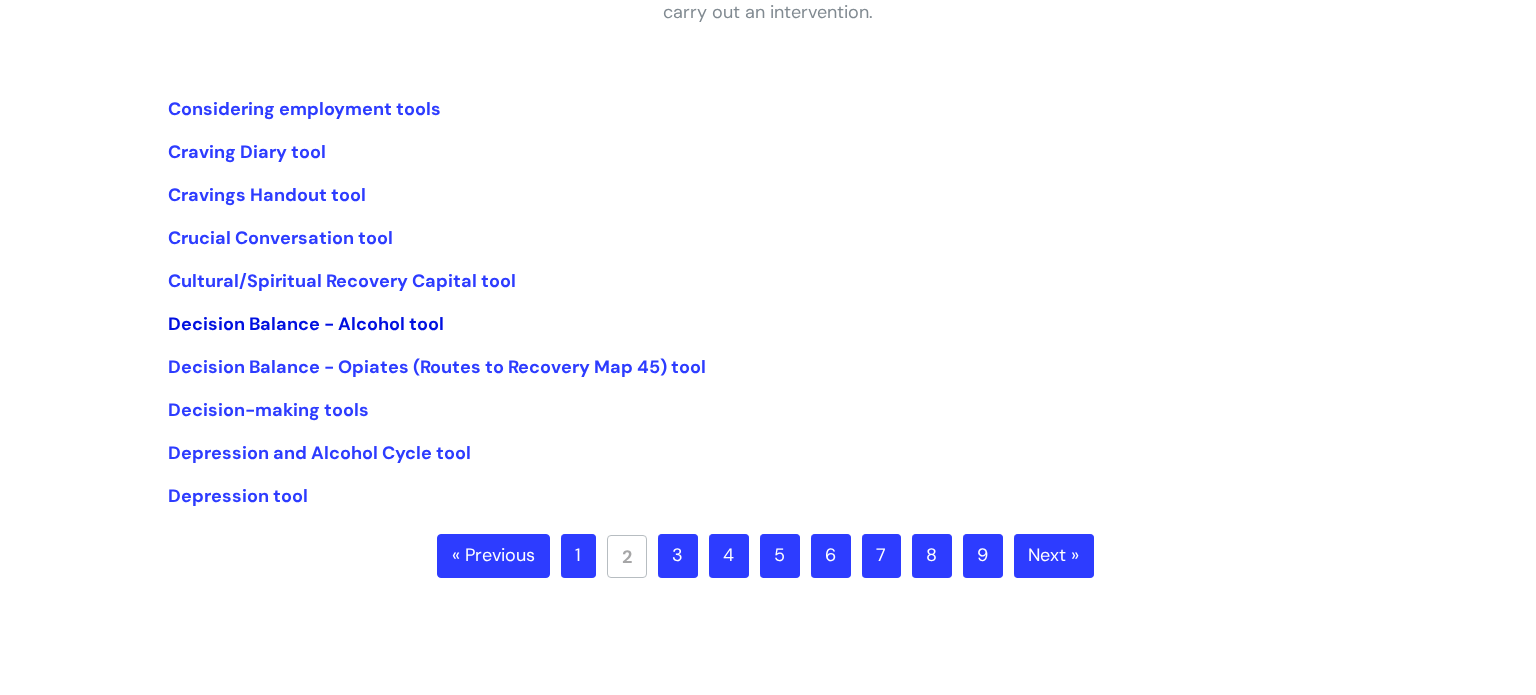 click on "Decision Balance - Alcohol tool" at bounding box center [306, 324] 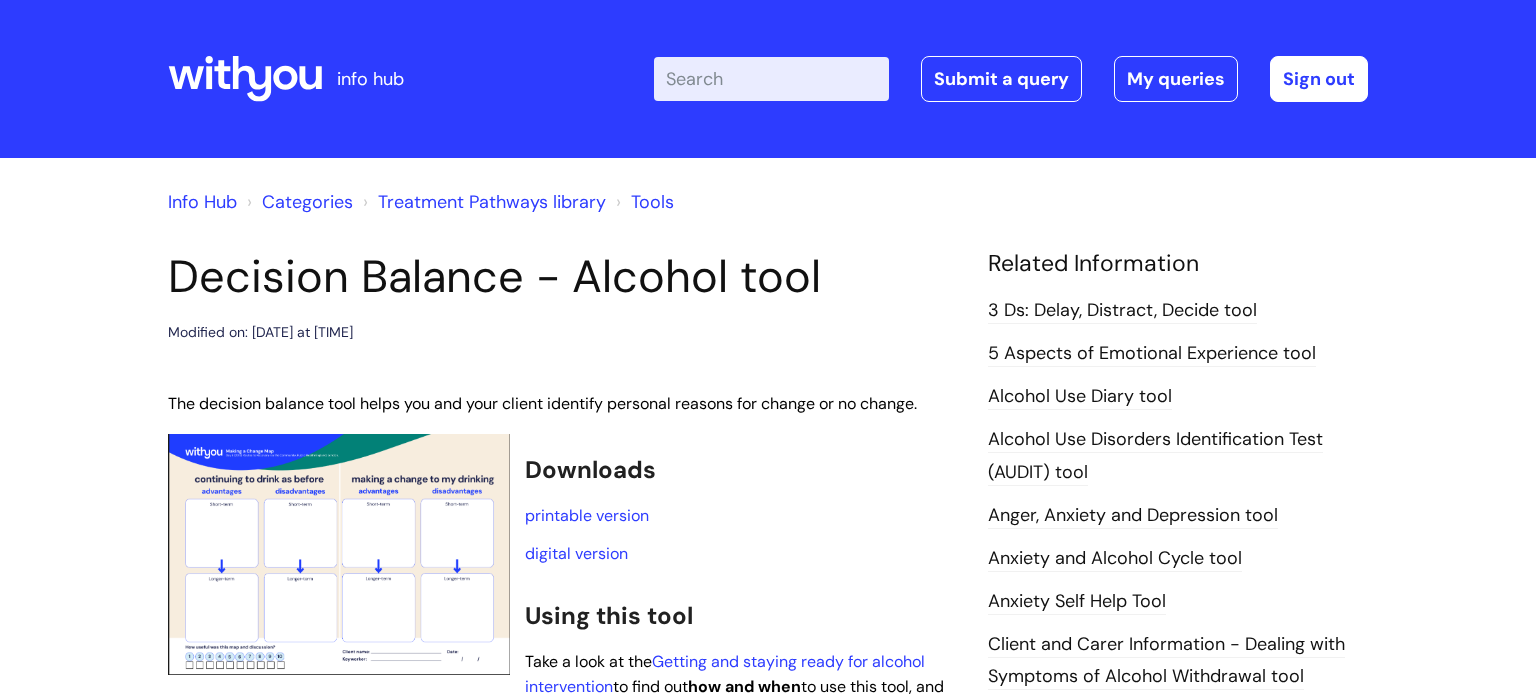 scroll, scrollTop: 0, scrollLeft: 0, axis: both 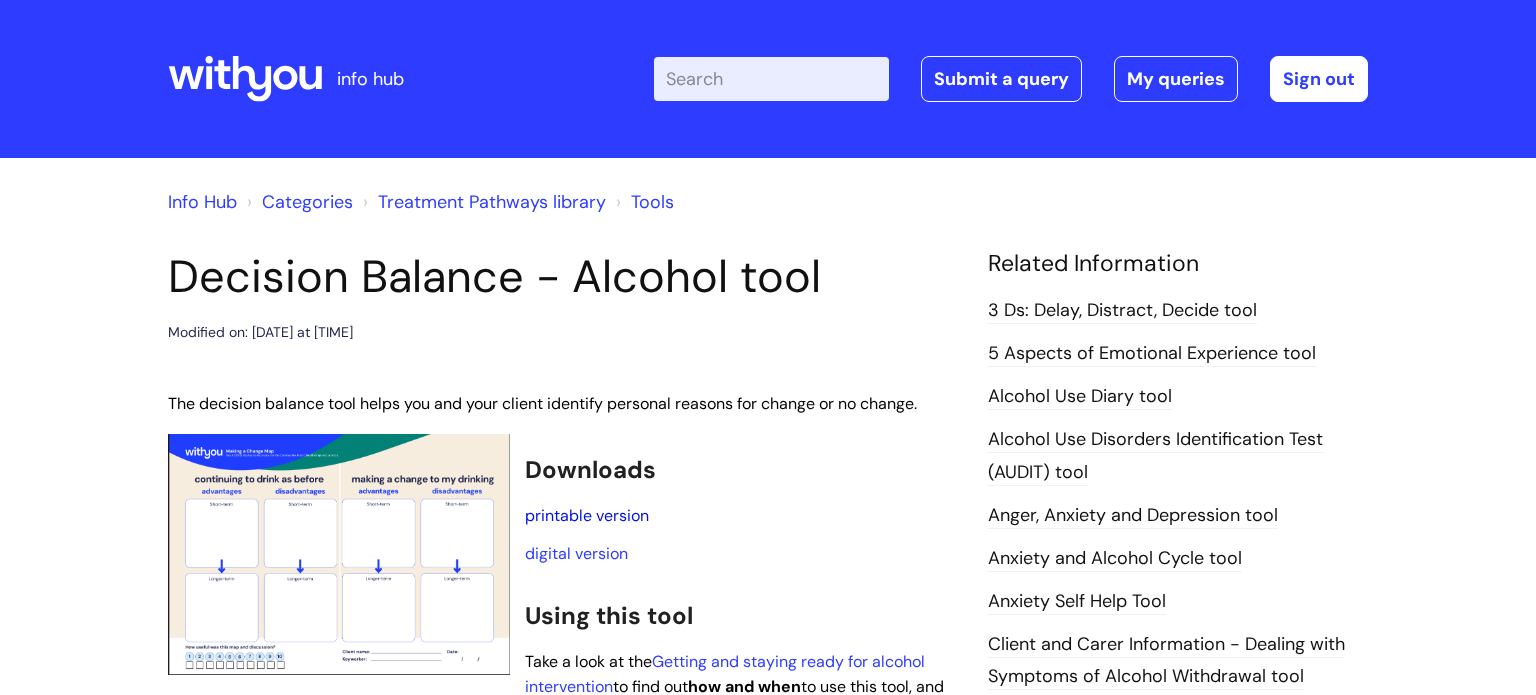 click on "printable version" at bounding box center [587, 515] 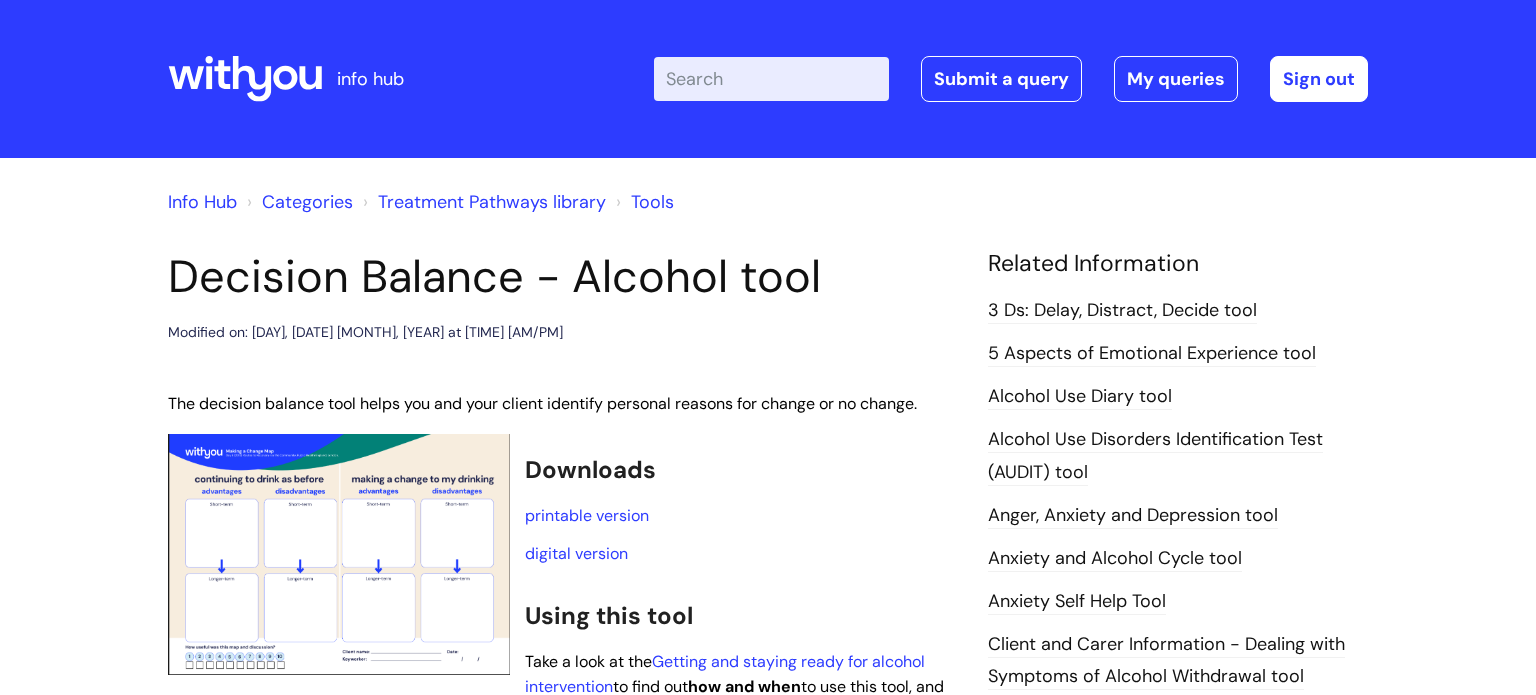scroll, scrollTop: 0, scrollLeft: 0, axis: both 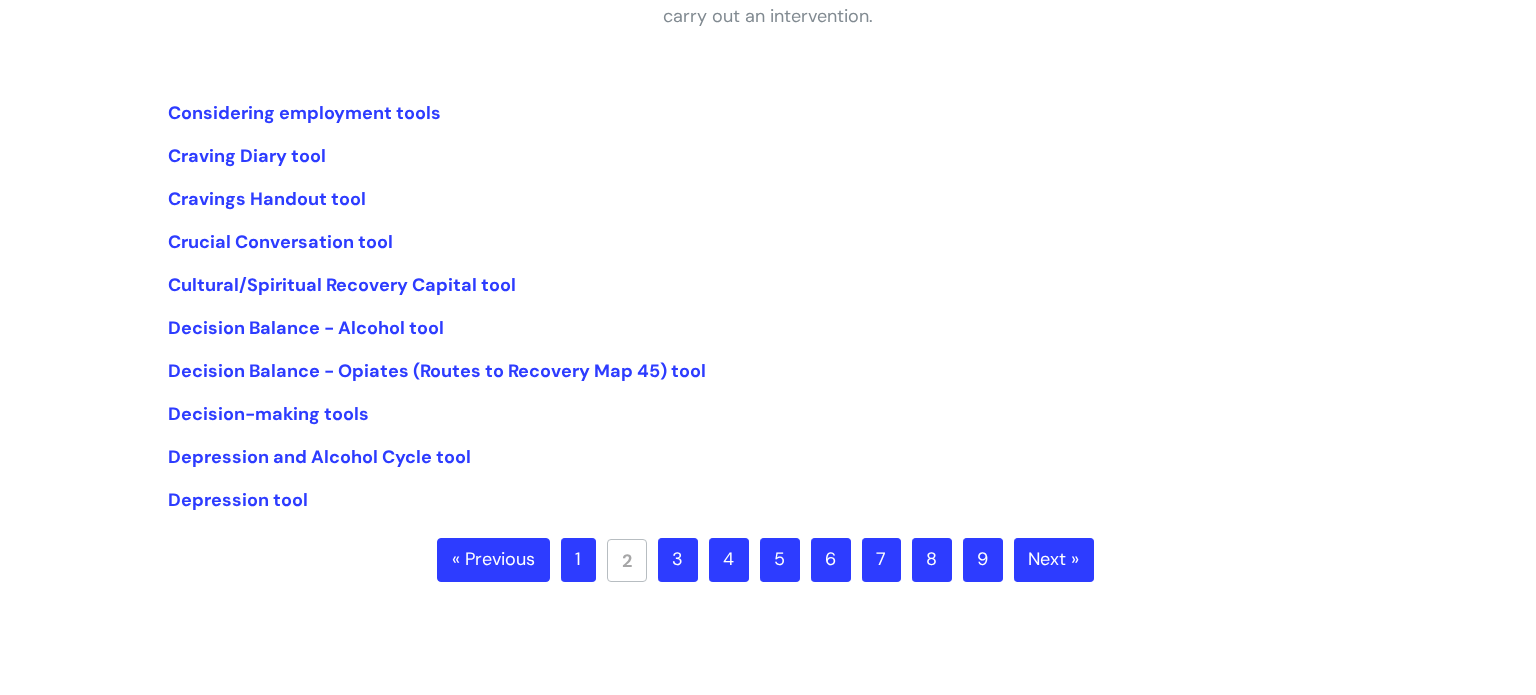 click on "3" at bounding box center [678, 560] 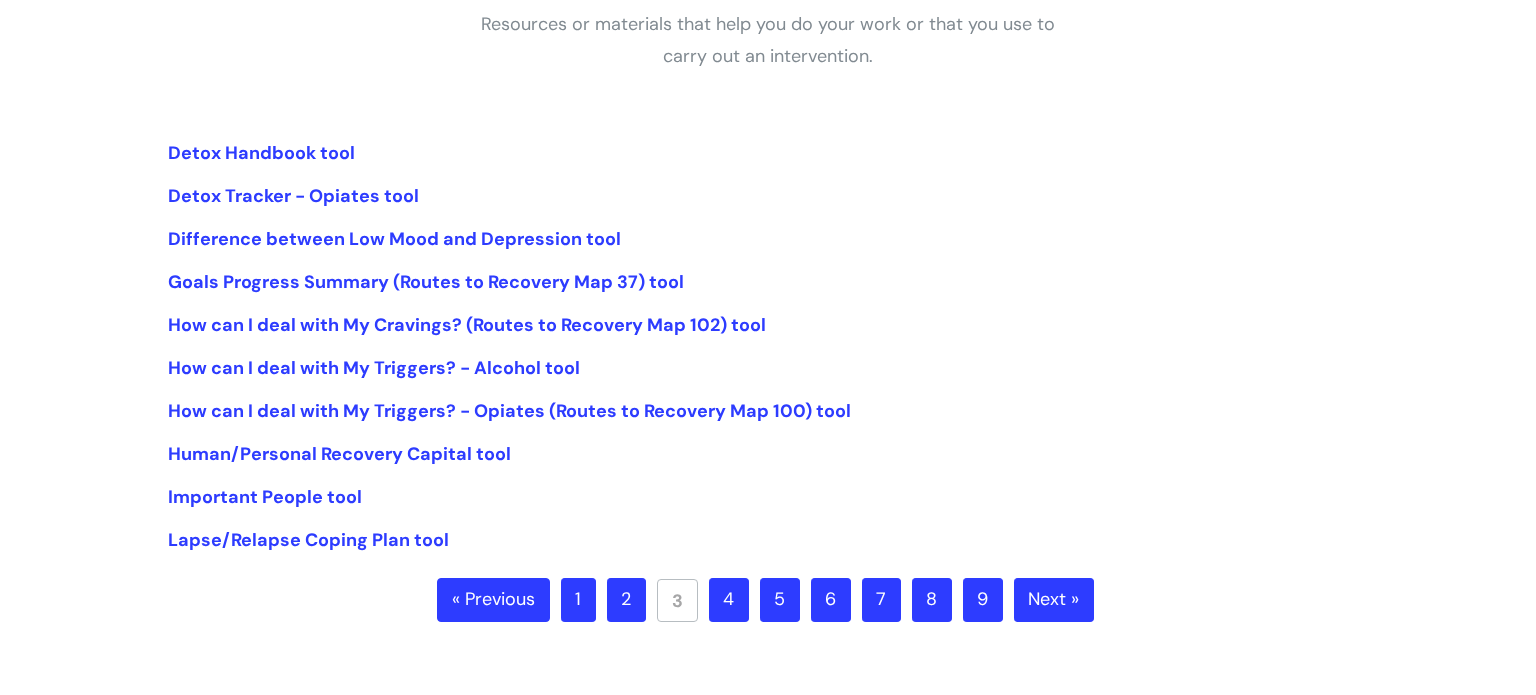 scroll, scrollTop: 400, scrollLeft: 0, axis: vertical 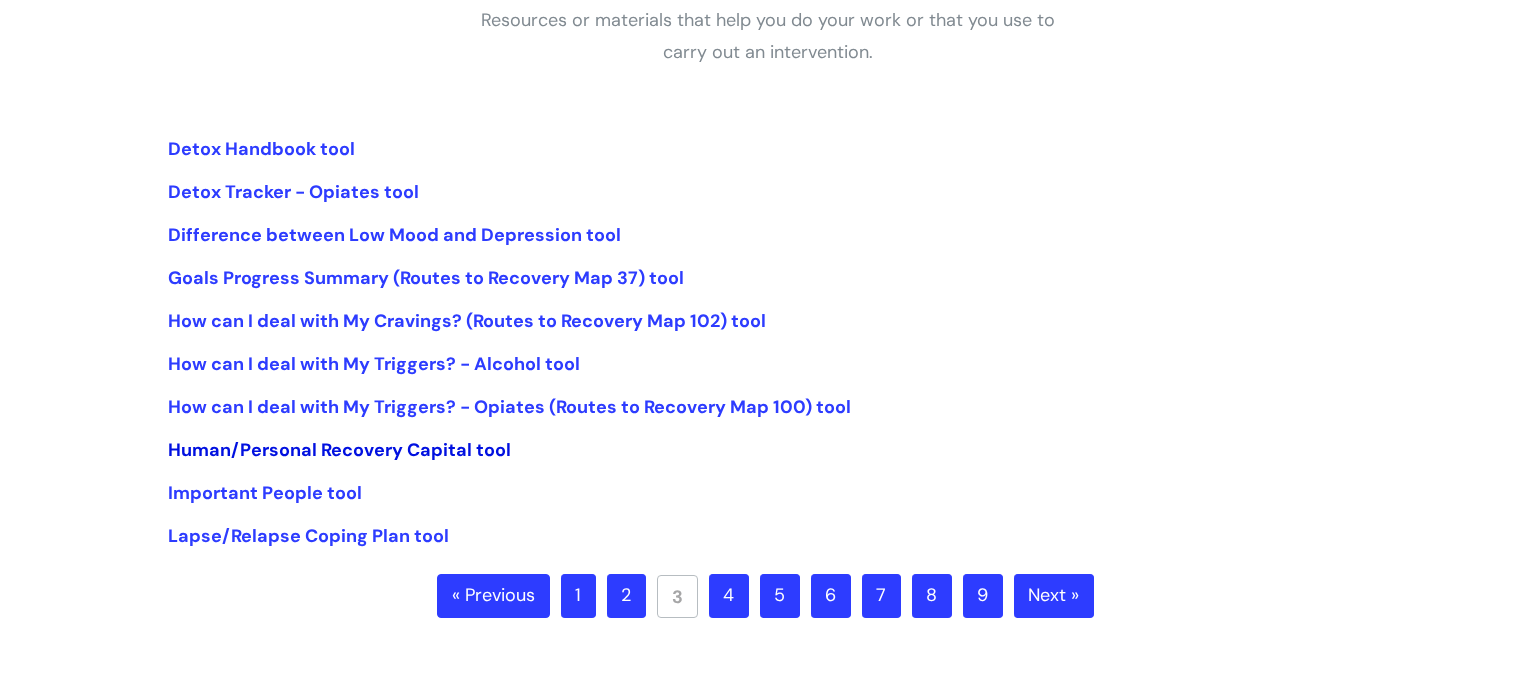 click on "Human/Personal Recovery Capital tool" at bounding box center [339, 450] 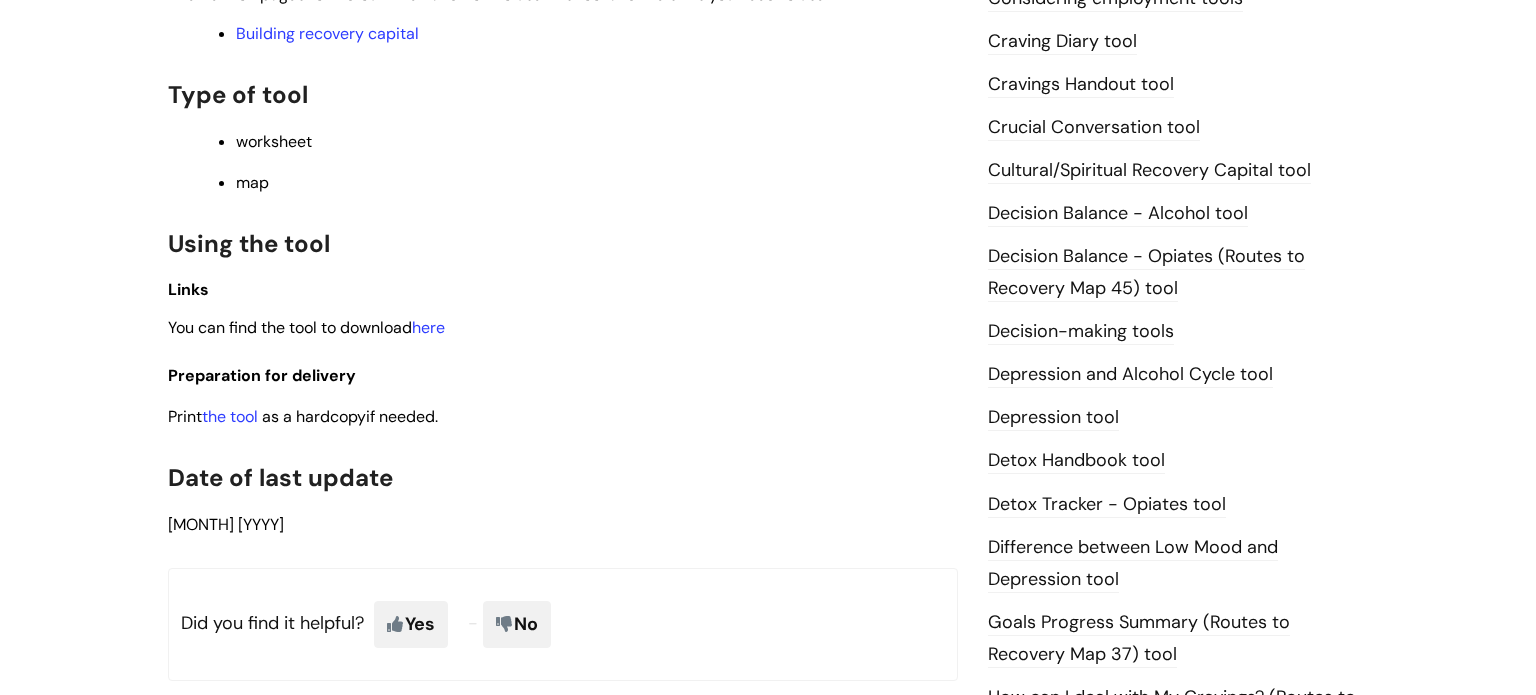scroll, scrollTop: 880, scrollLeft: 0, axis: vertical 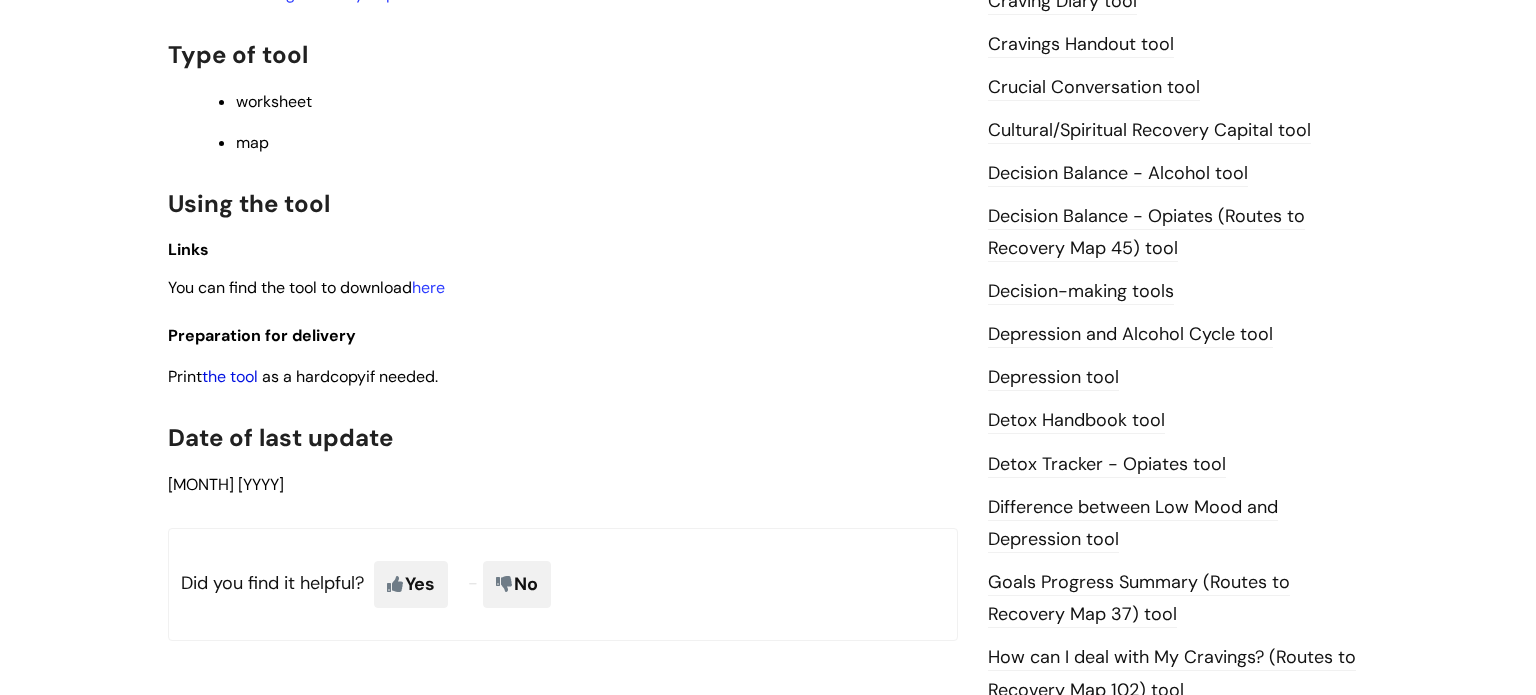 click on "the tool" at bounding box center (230, 376) 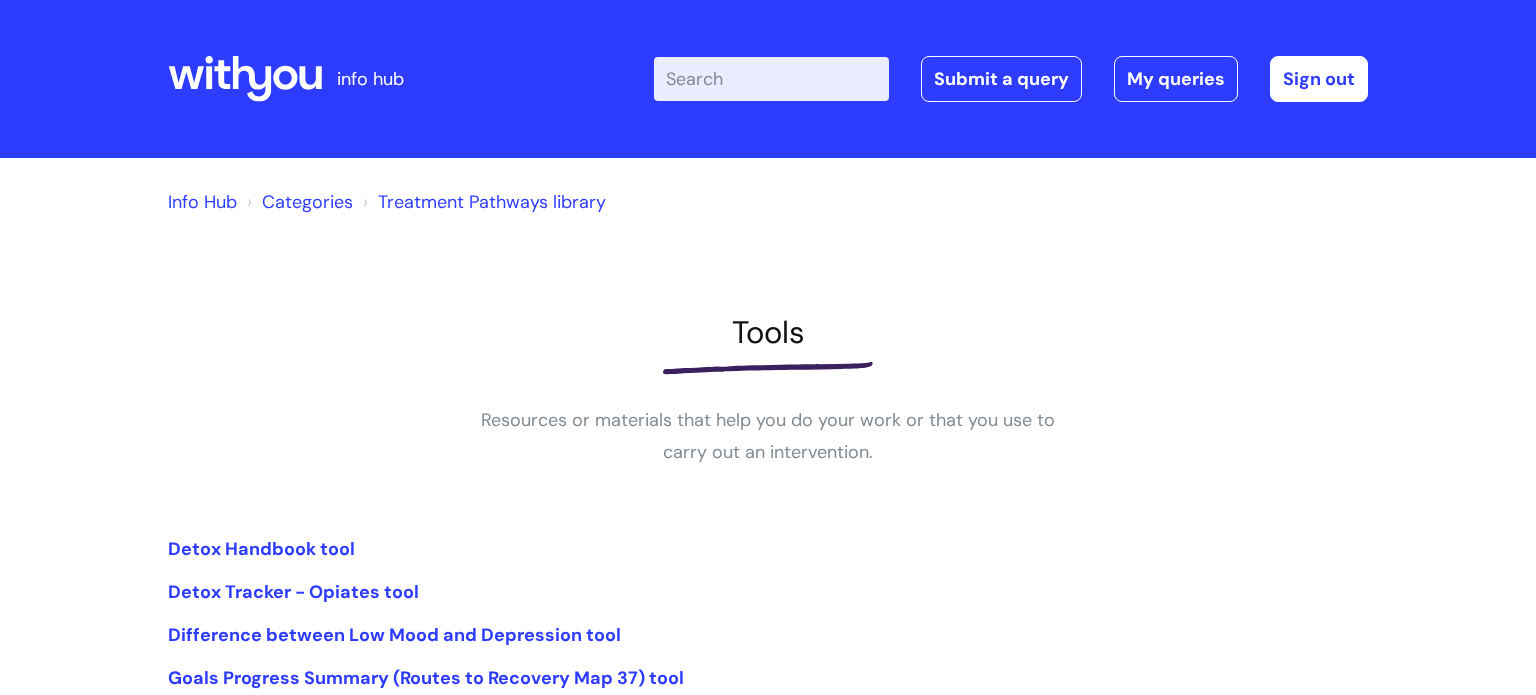 scroll, scrollTop: 400, scrollLeft: 0, axis: vertical 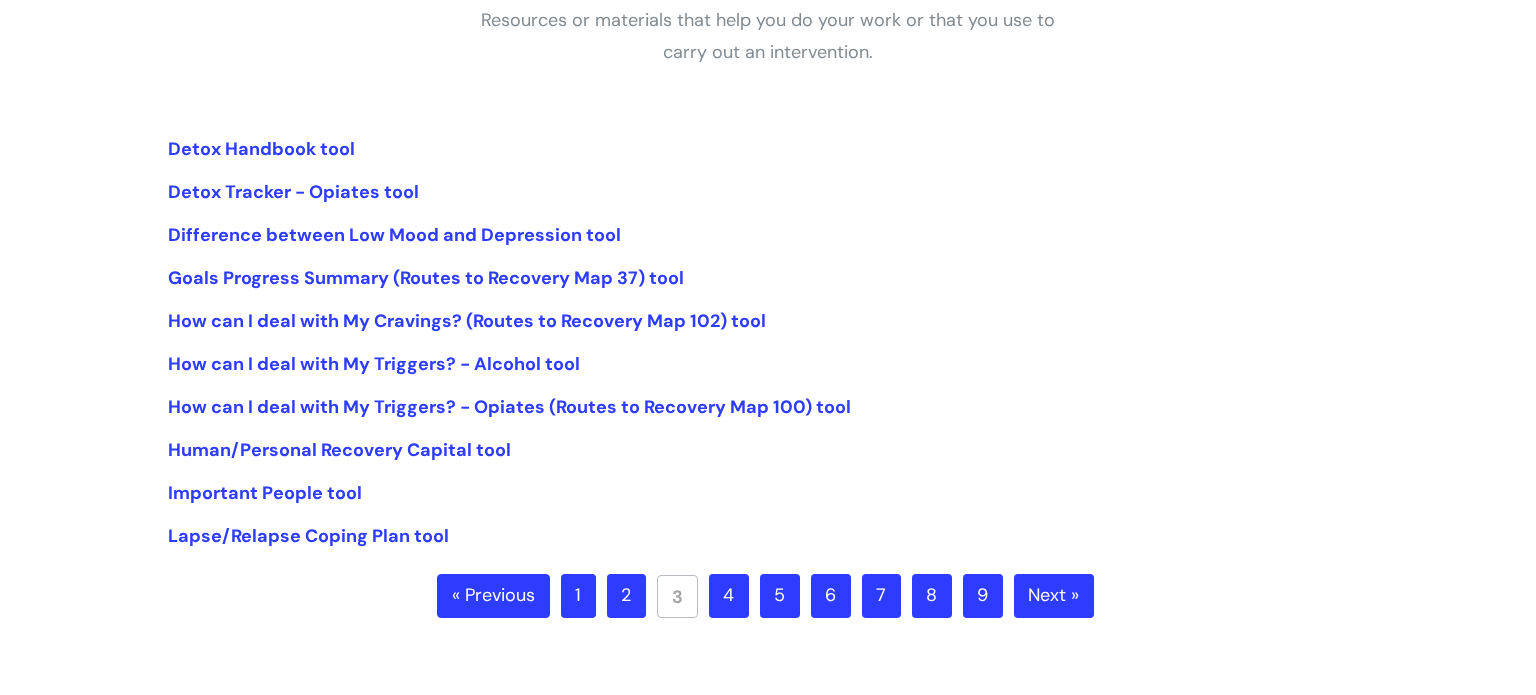 click on "5" at bounding box center (780, 596) 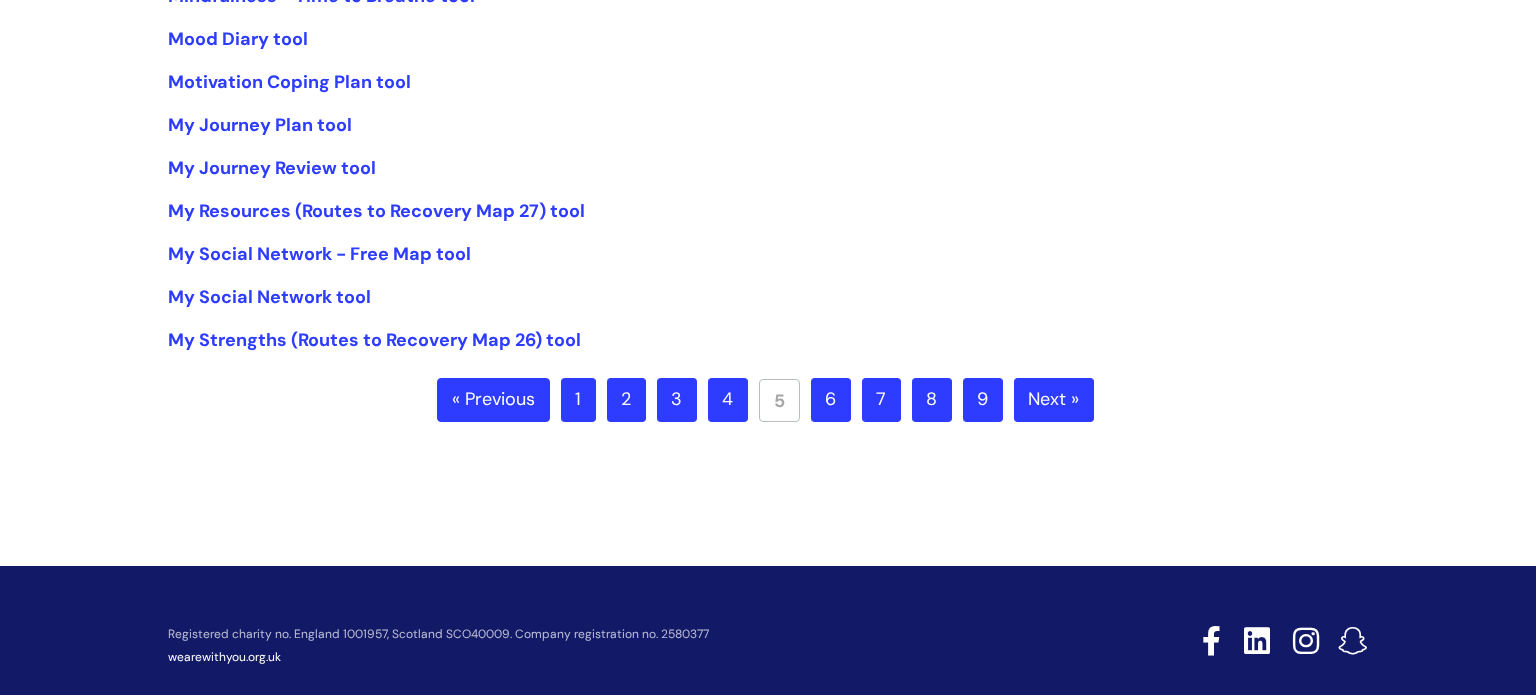 scroll, scrollTop: 600, scrollLeft: 0, axis: vertical 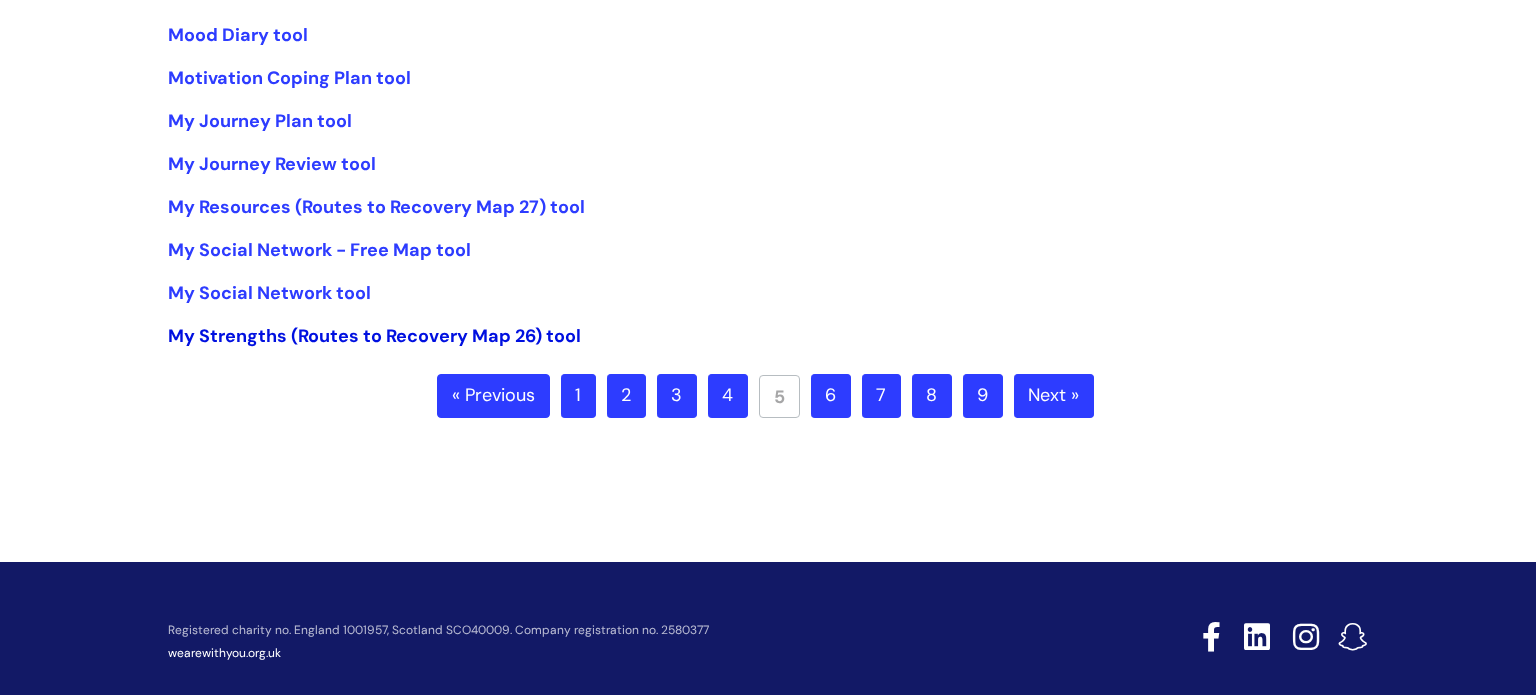 click on "My Strengths (Routes to Recovery Map 26) tool" at bounding box center (374, 336) 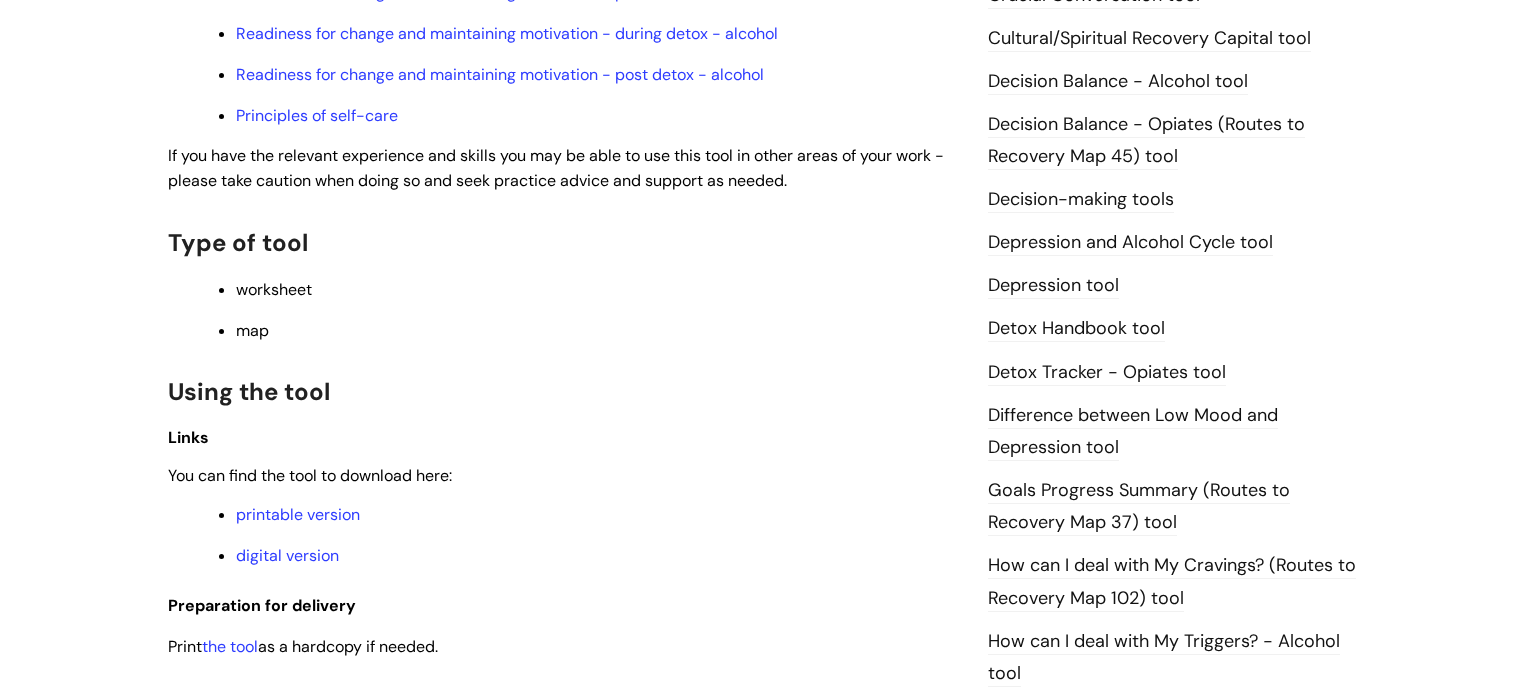 scroll, scrollTop: 1000, scrollLeft: 0, axis: vertical 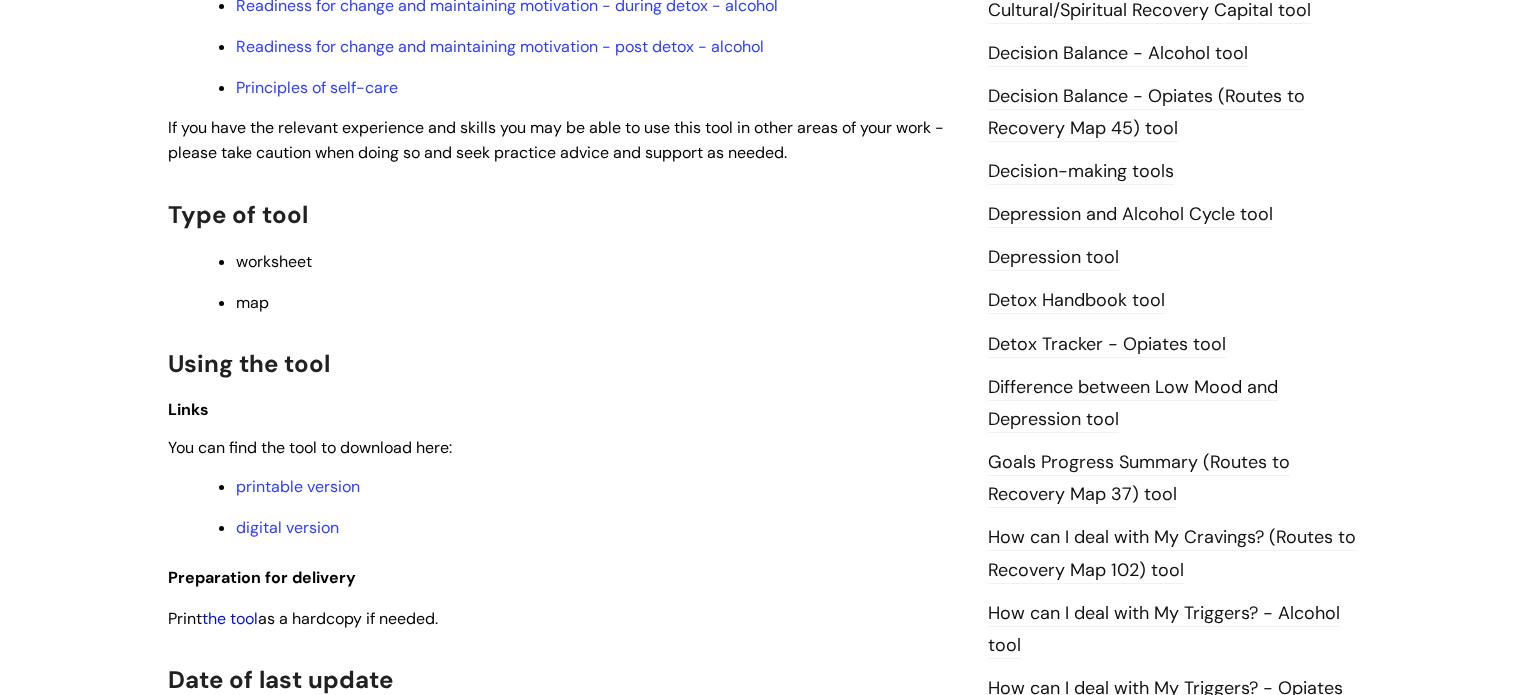 click on "the tool" at bounding box center [230, 618] 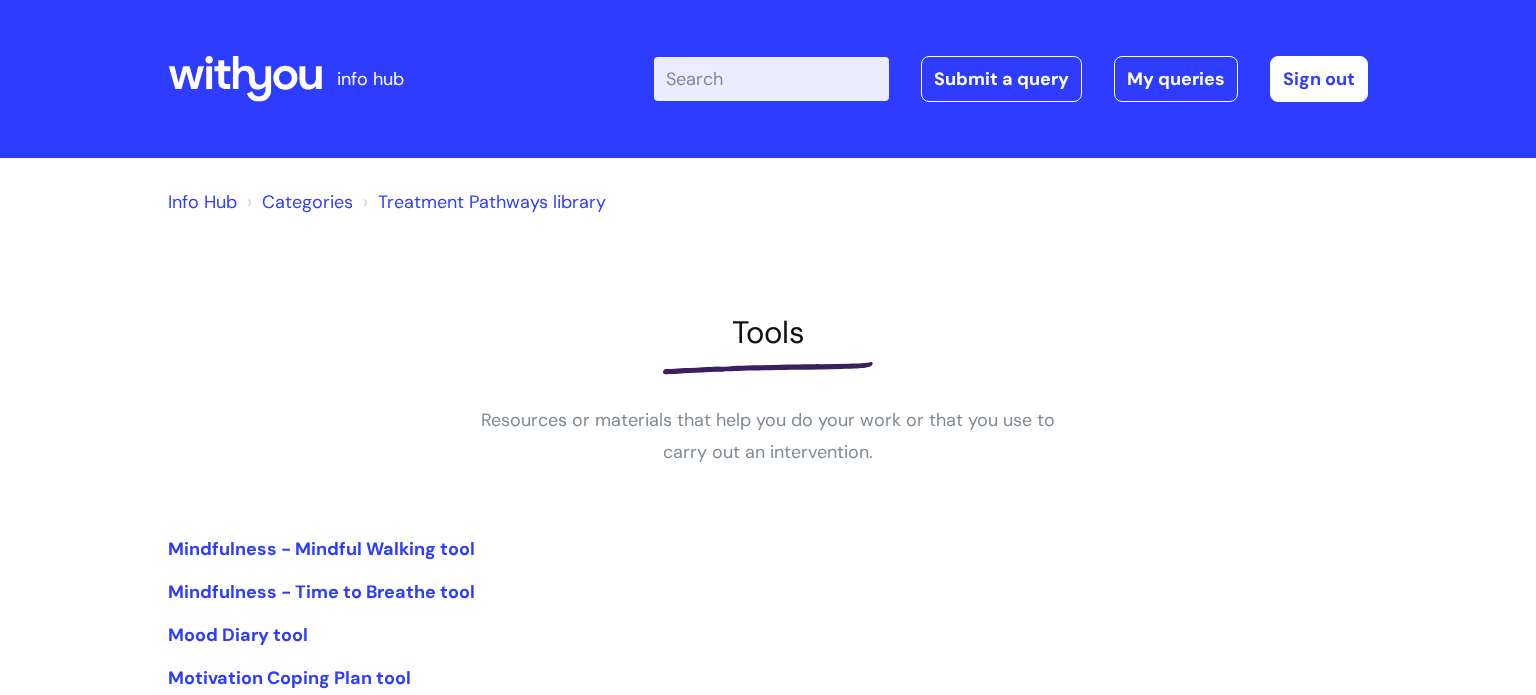 scroll, scrollTop: 599, scrollLeft: 0, axis: vertical 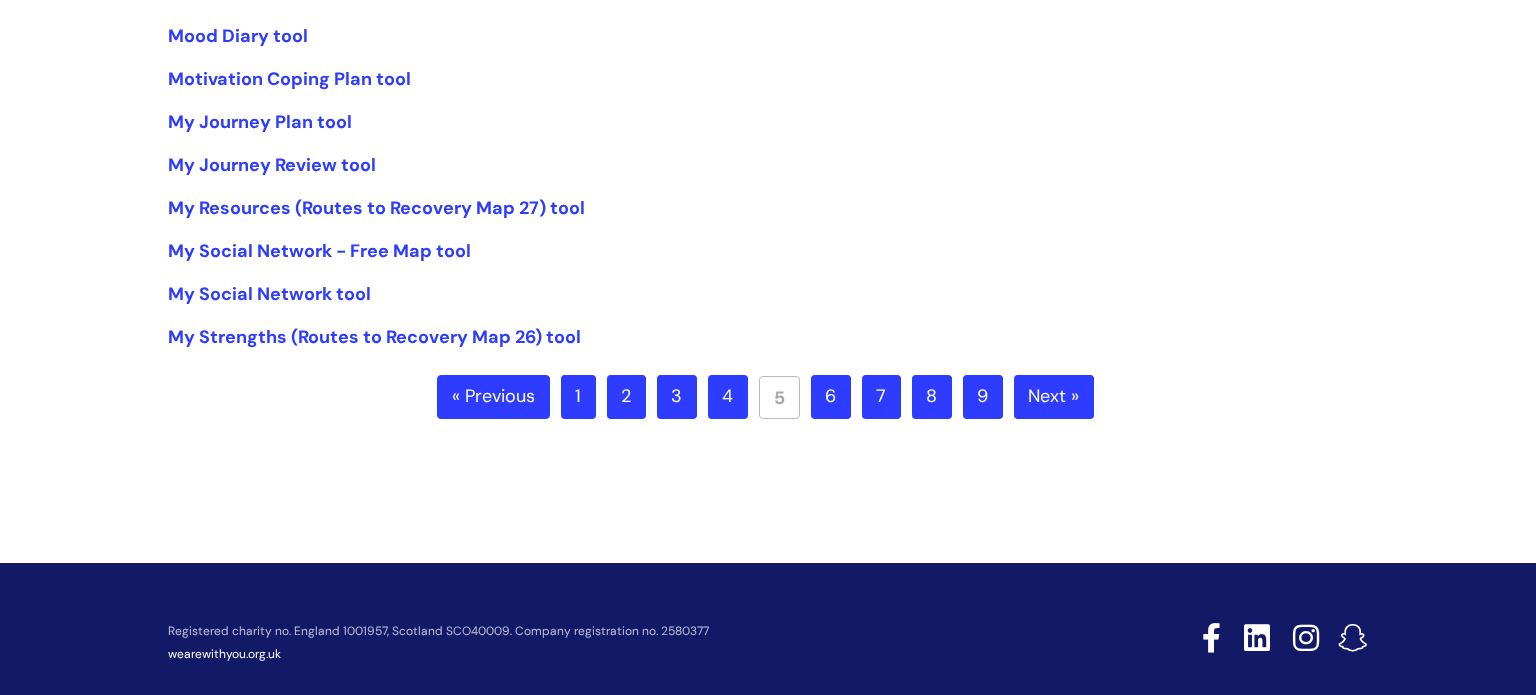 click on "6" at bounding box center (831, 397) 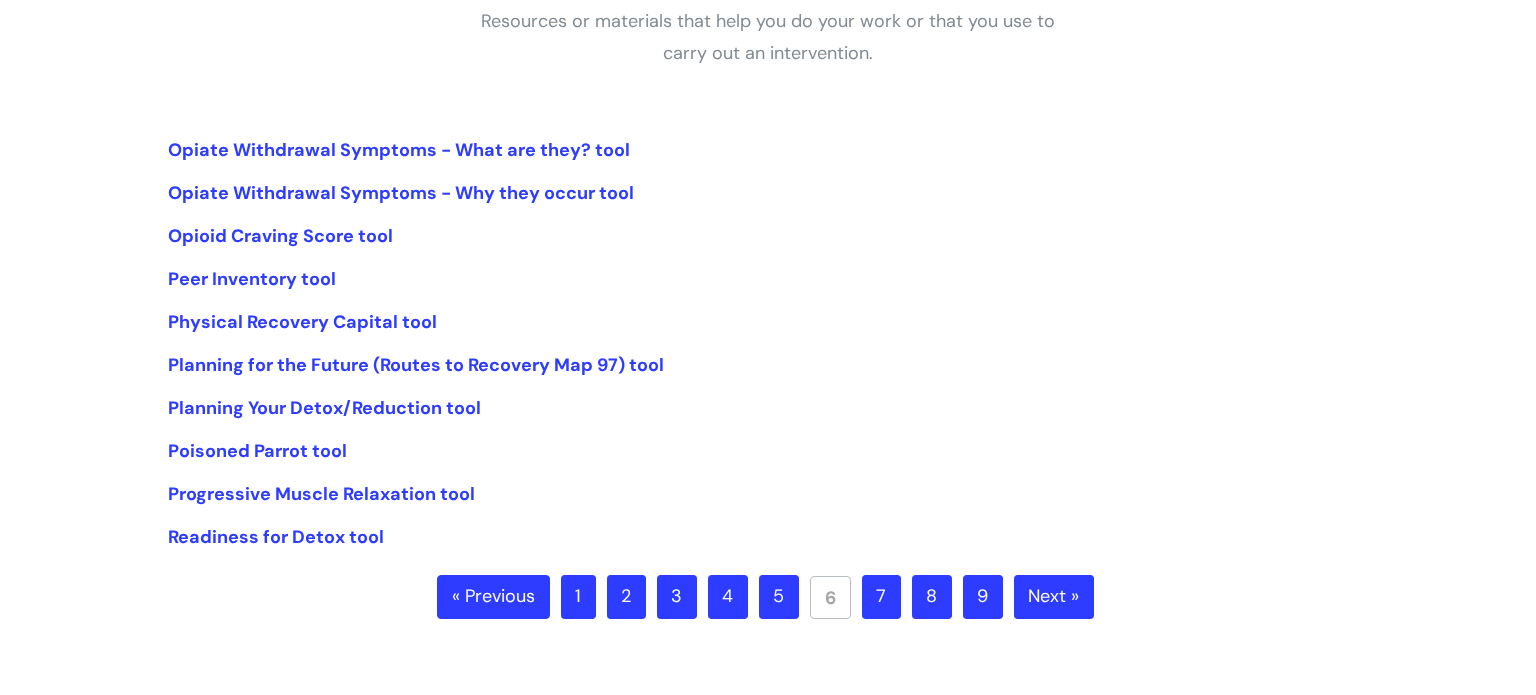 scroll, scrollTop: 400, scrollLeft: 0, axis: vertical 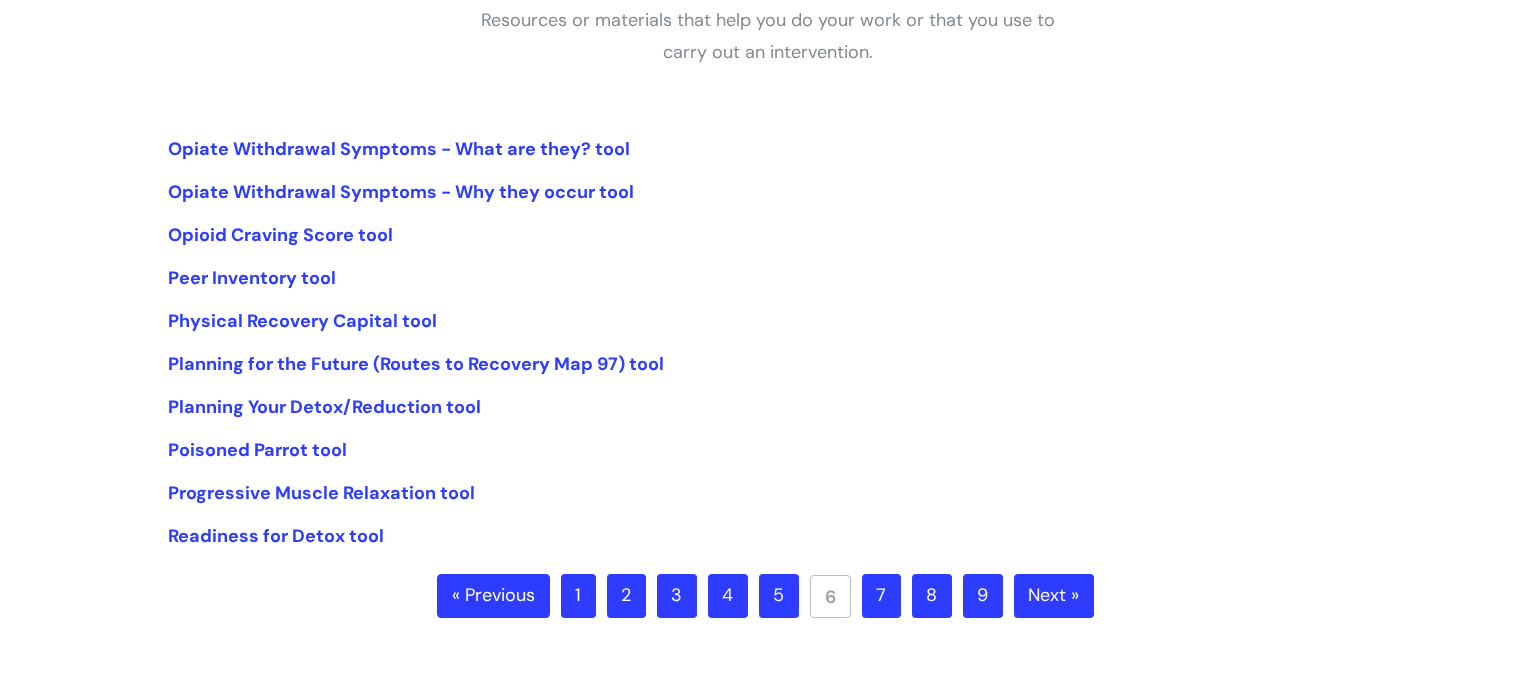 click on "7" at bounding box center [881, 596] 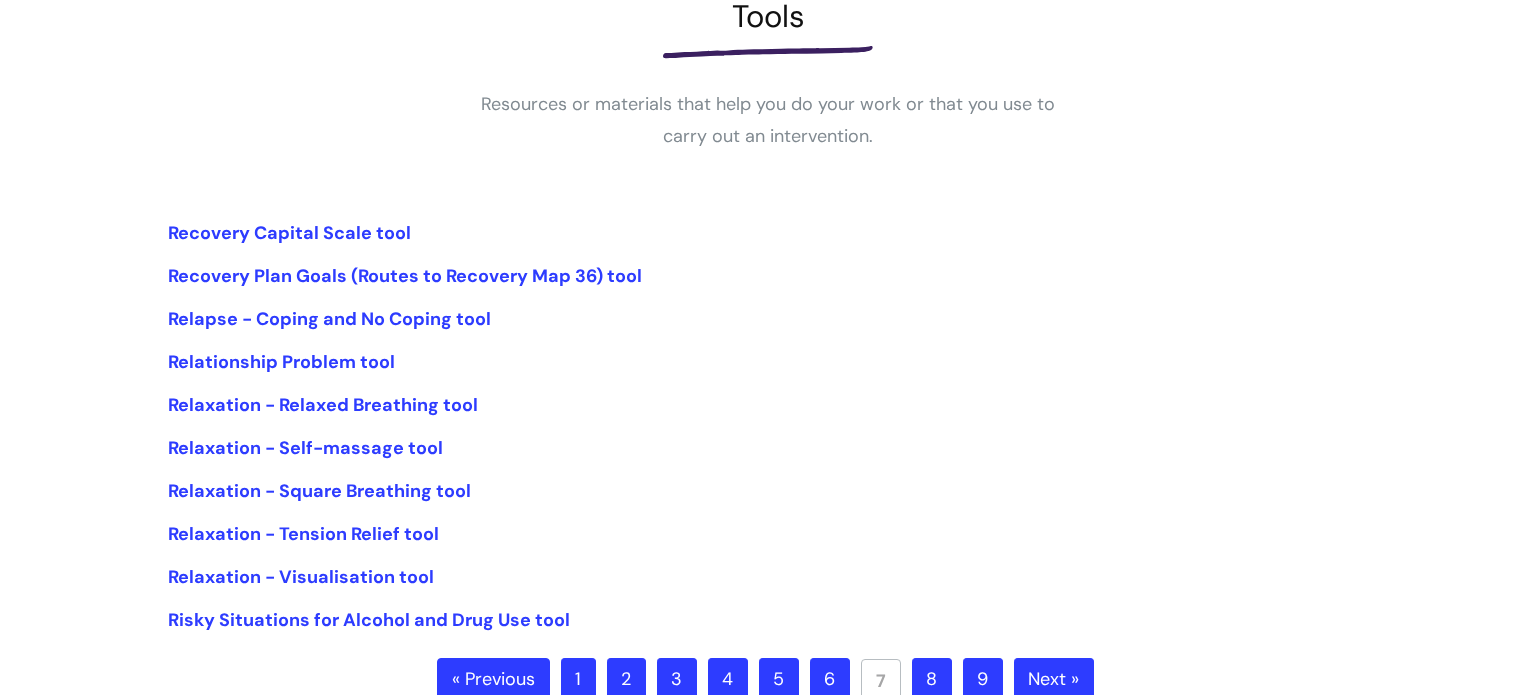 scroll, scrollTop: 320, scrollLeft: 0, axis: vertical 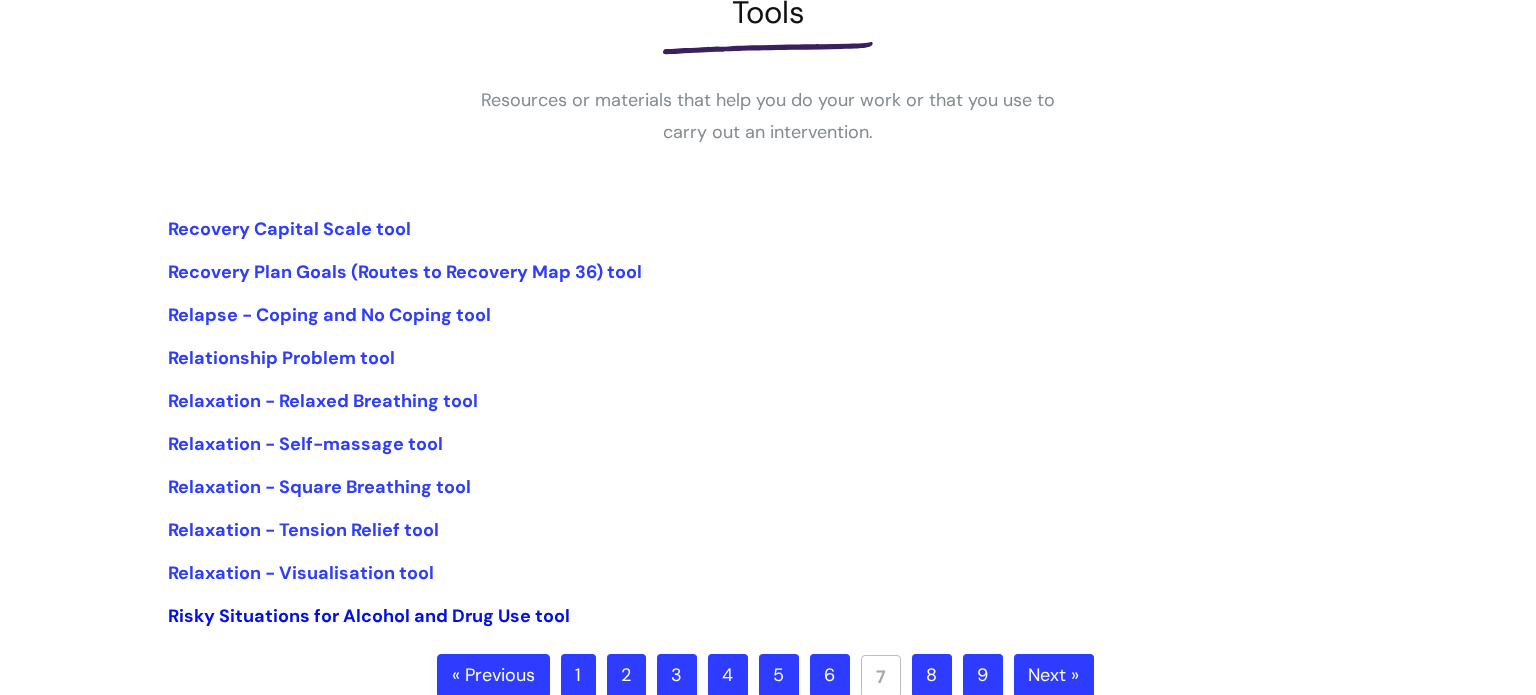 click on "Risky Situations for Alcohol and Drug Use tool" at bounding box center [369, 616] 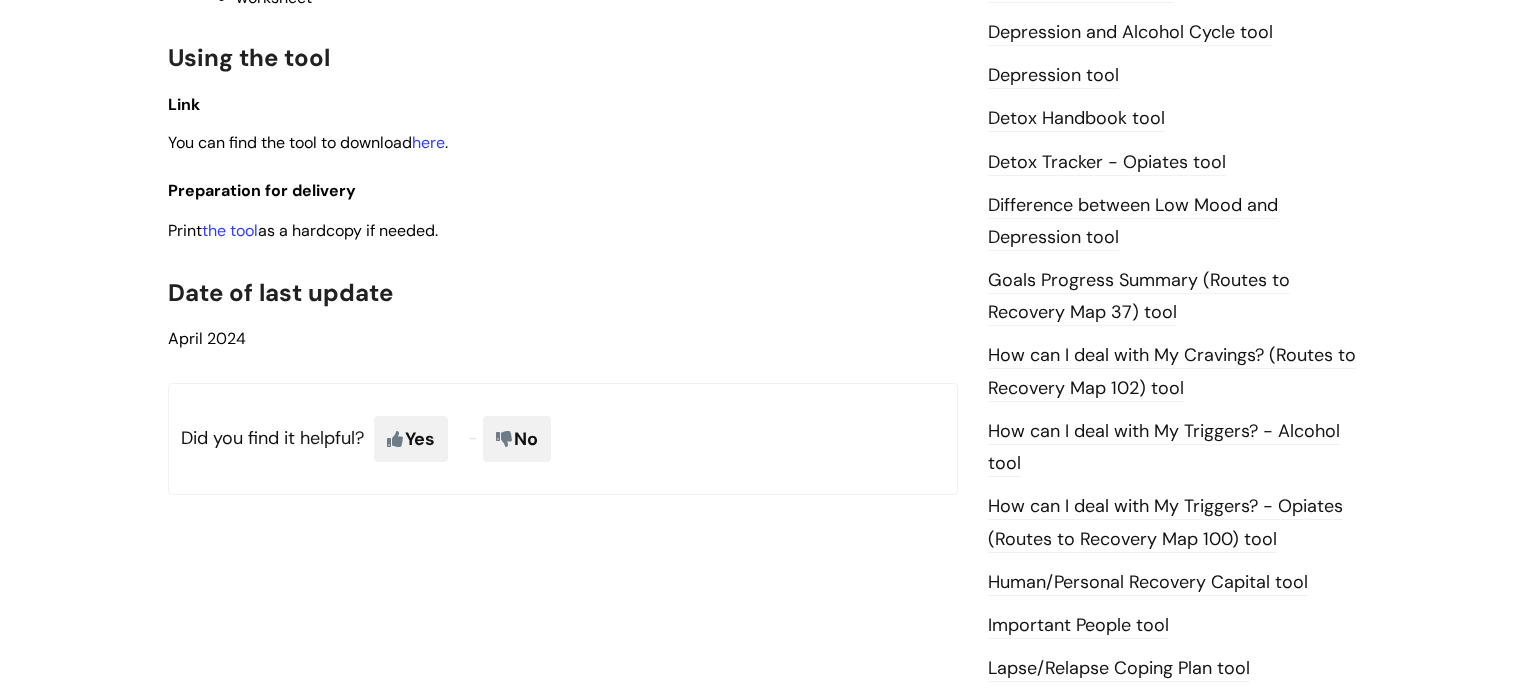 scroll, scrollTop: 1200, scrollLeft: 0, axis: vertical 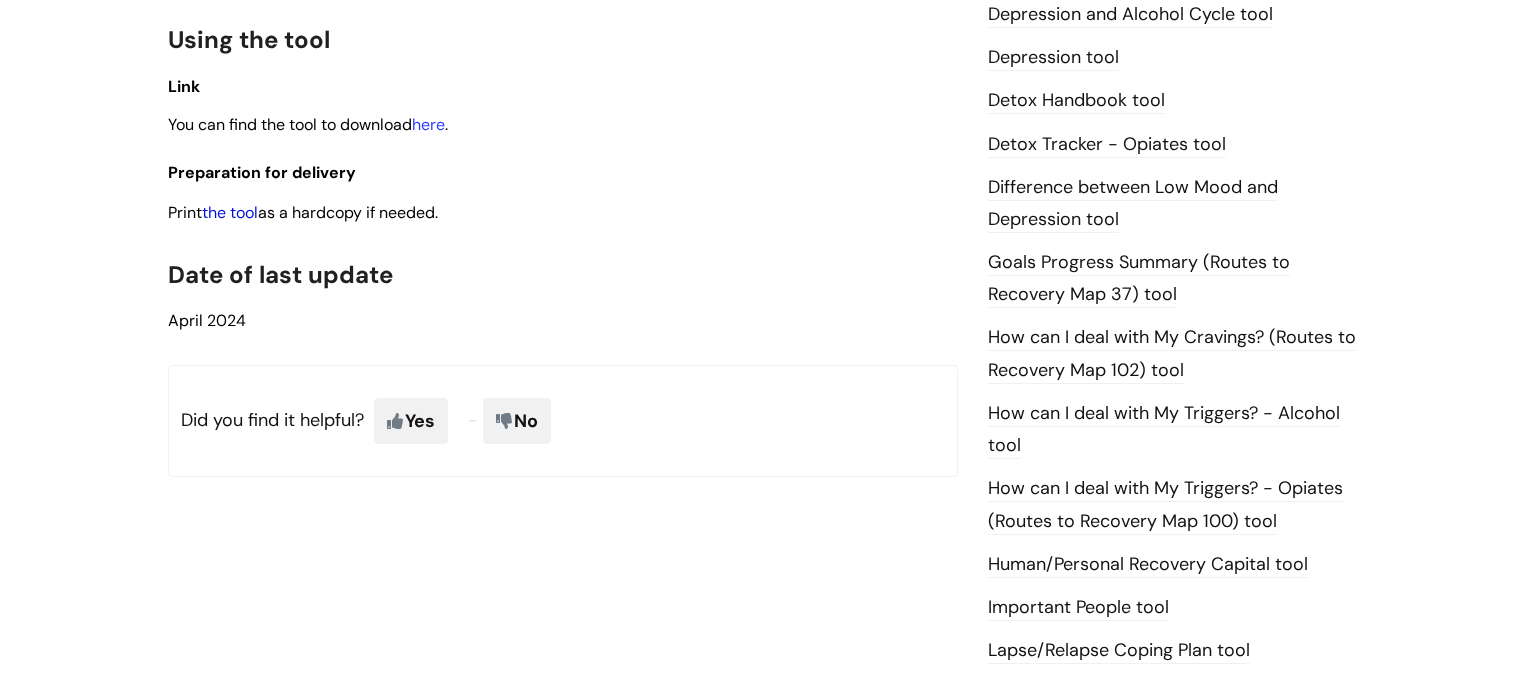 click on "the tool" at bounding box center [230, 212] 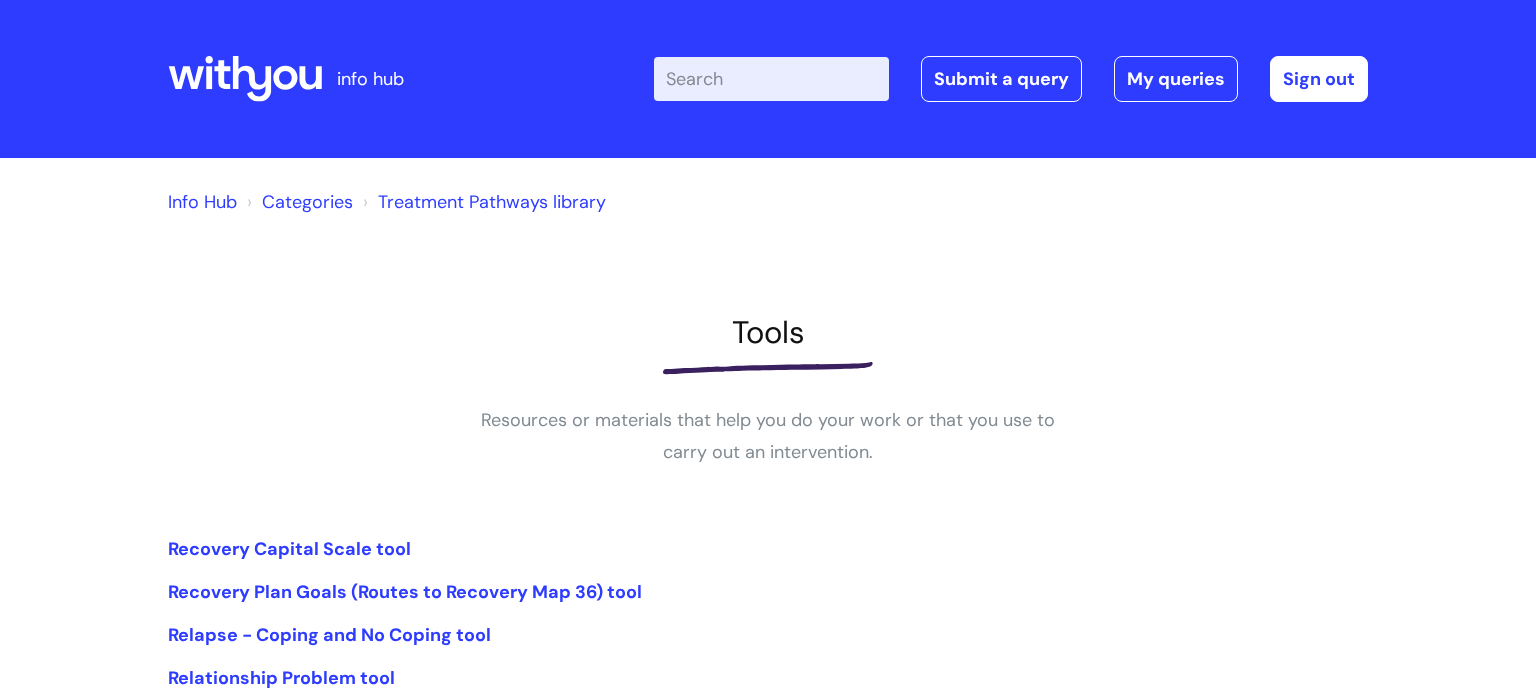 scroll, scrollTop: 321, scrollLeft: 0, axis: vertical 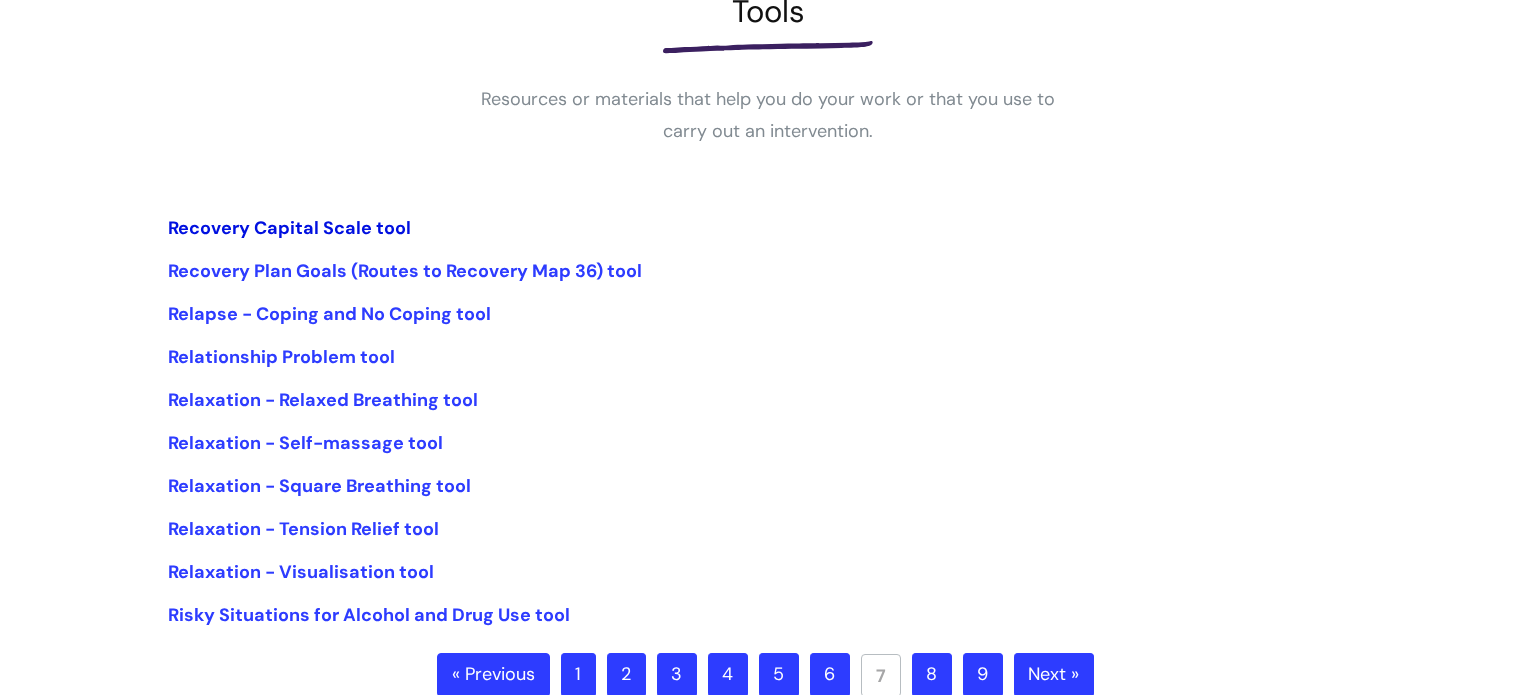 click on "Recovery Capital Scale tool" at bounding box center [289, 228] 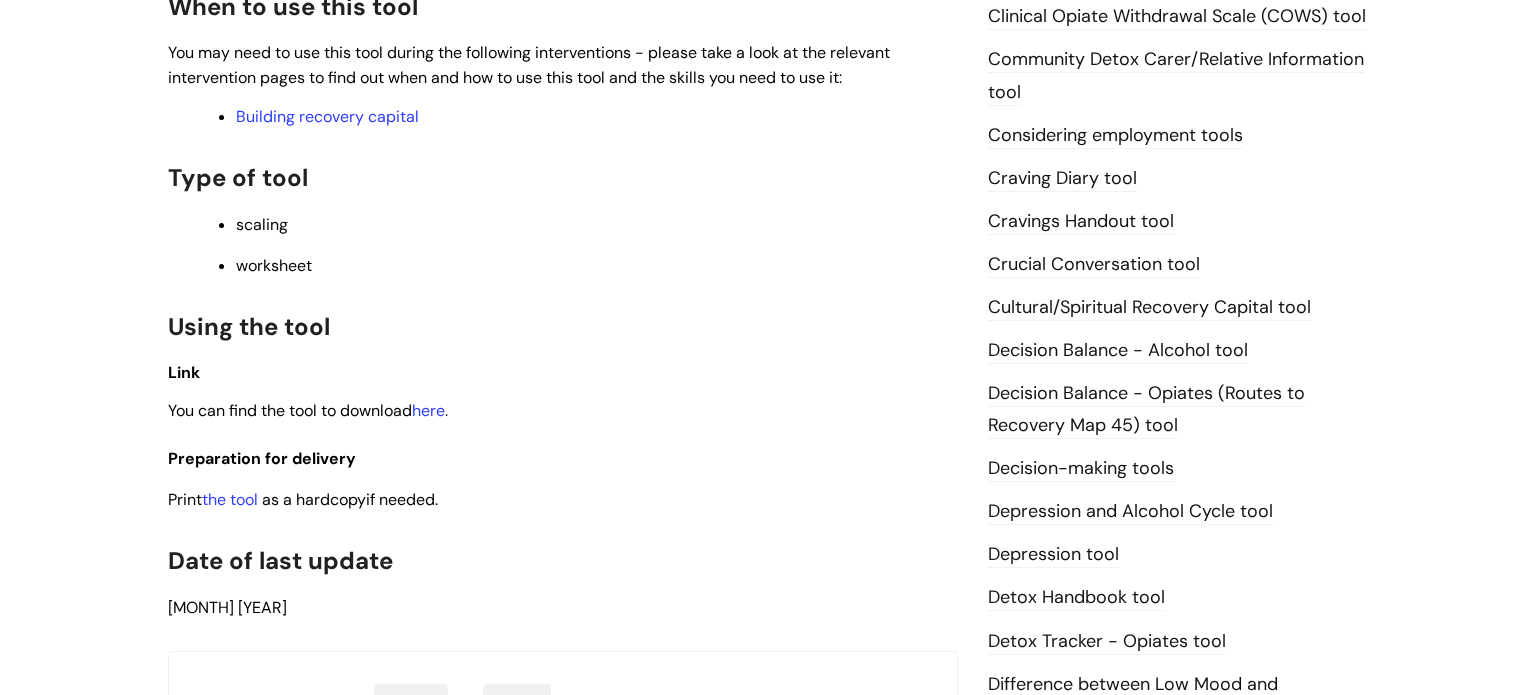 scroll, scrollTop: 720, scrollLeft: 0, axis: vertical 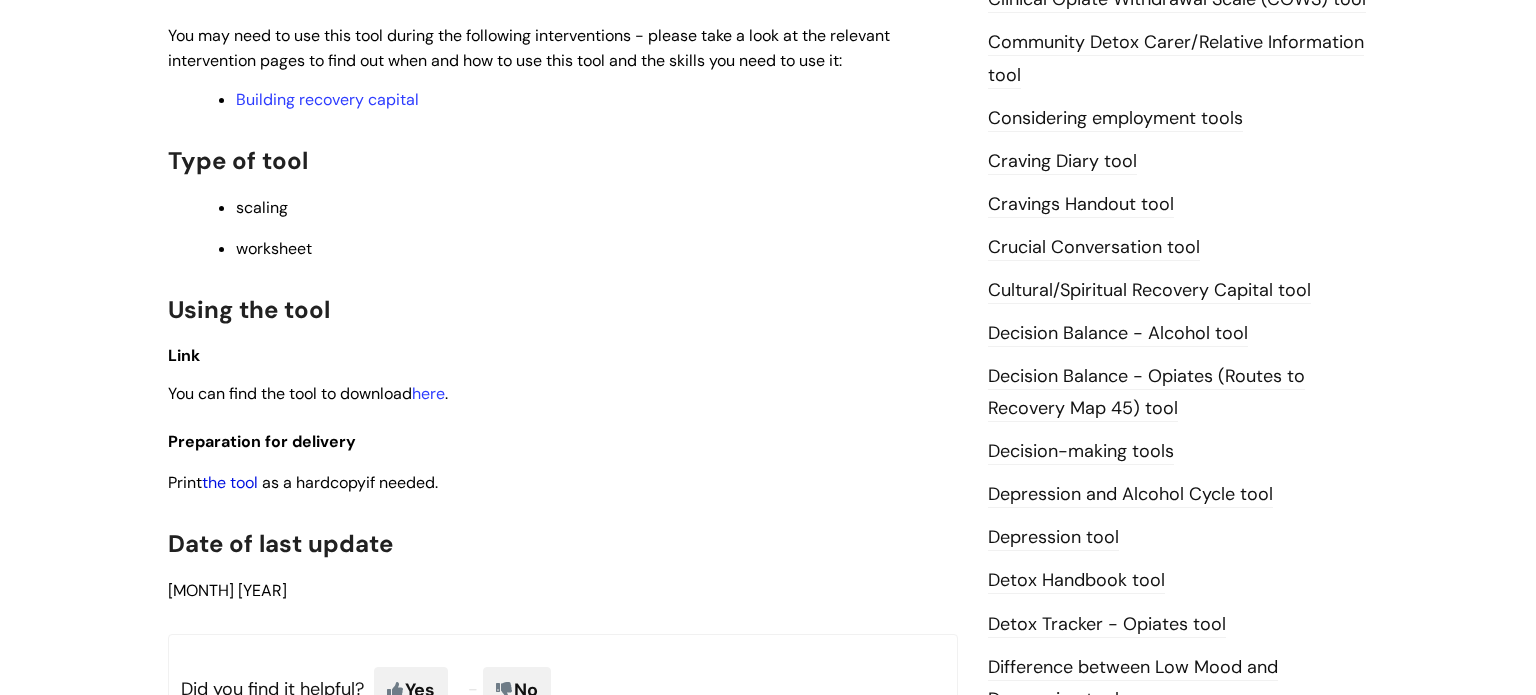 click on "the tool" at bounding box center (230, 482) 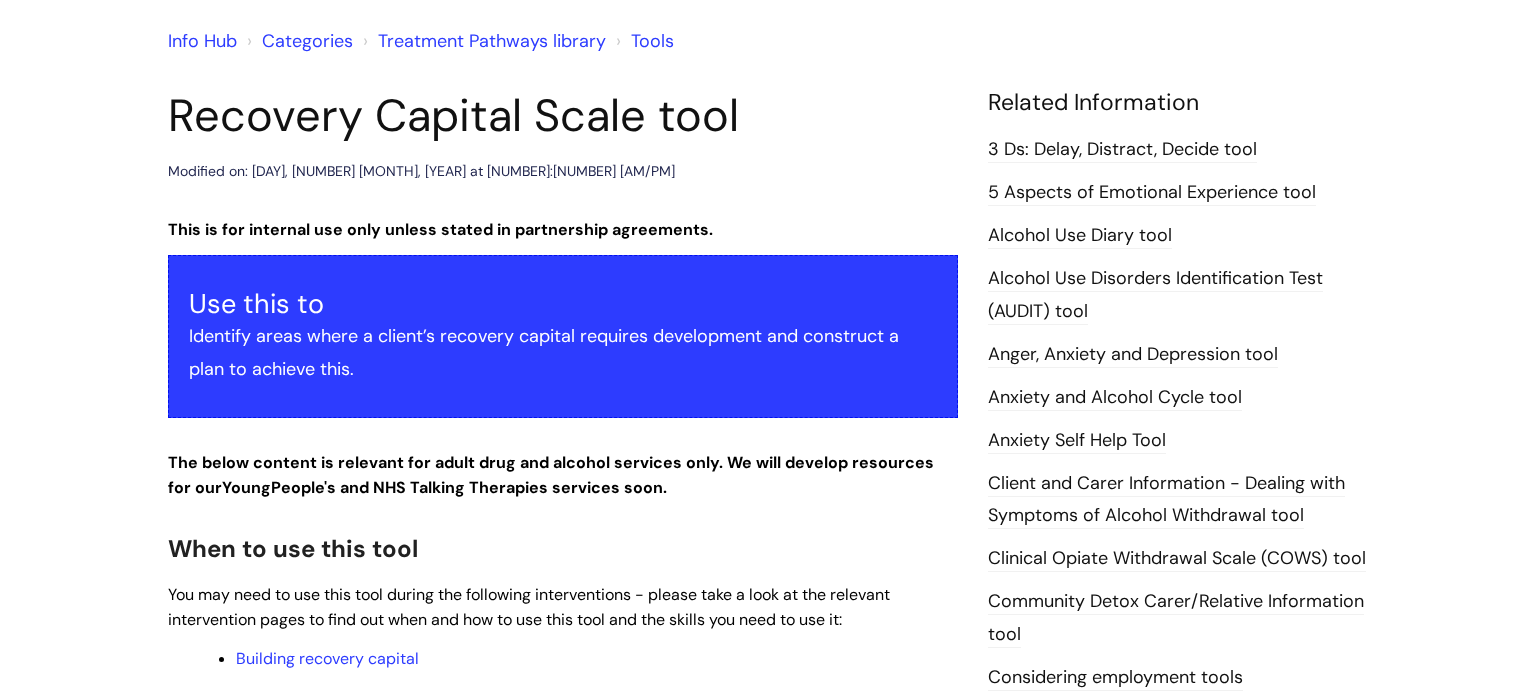 scroll, scrollTop: 160, scrollLeft: 0, axis: vertical 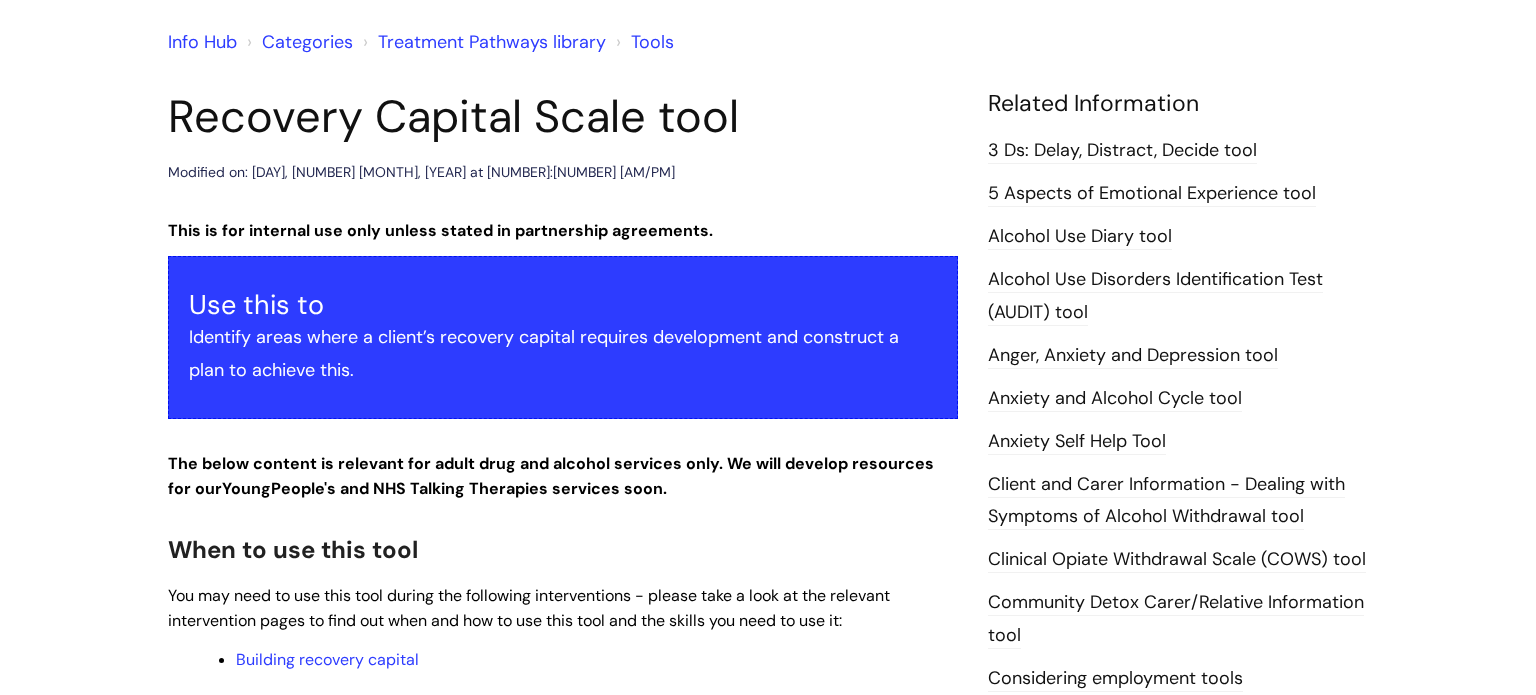 click on "Anxiety and Alcohol Cycle tool" at bounding box center (1115, 399) 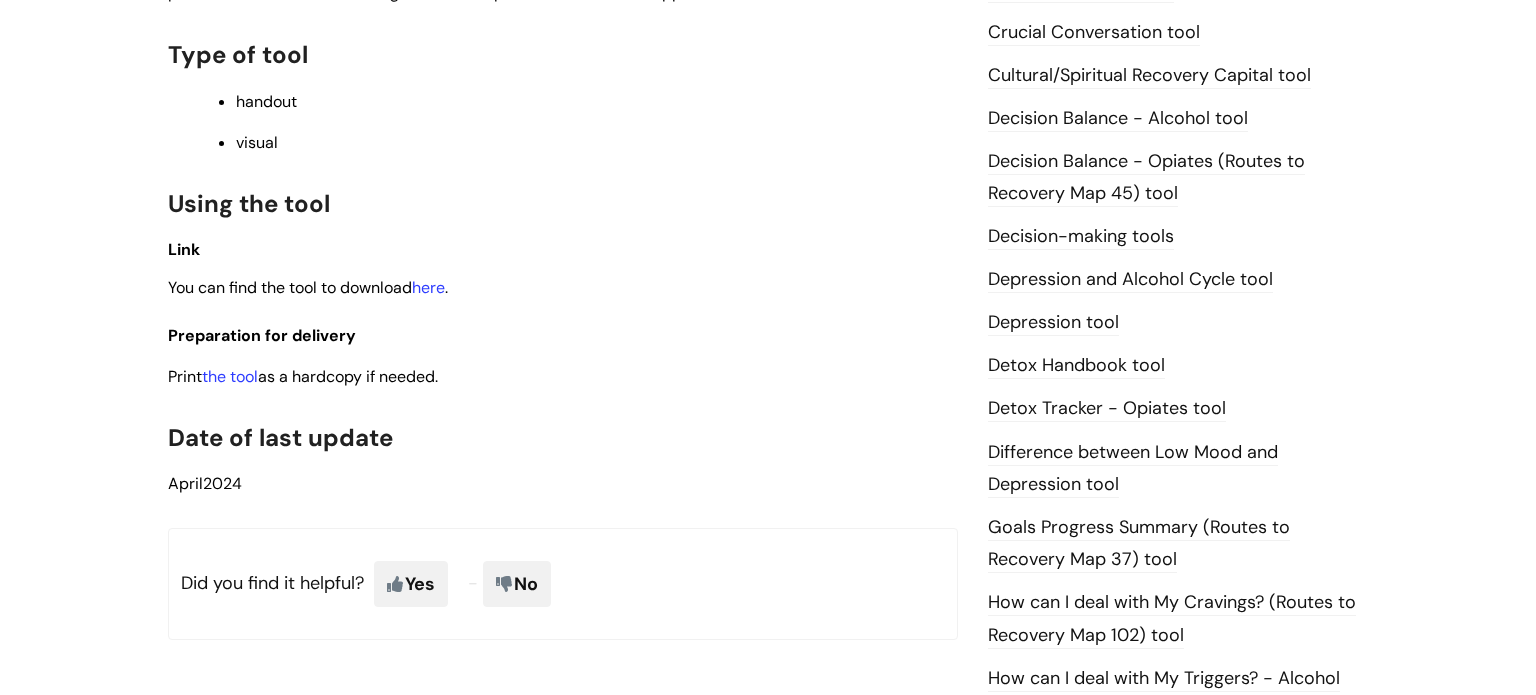 scroll, scrollTop: 920, scrollLeft: 0, axis: vertical 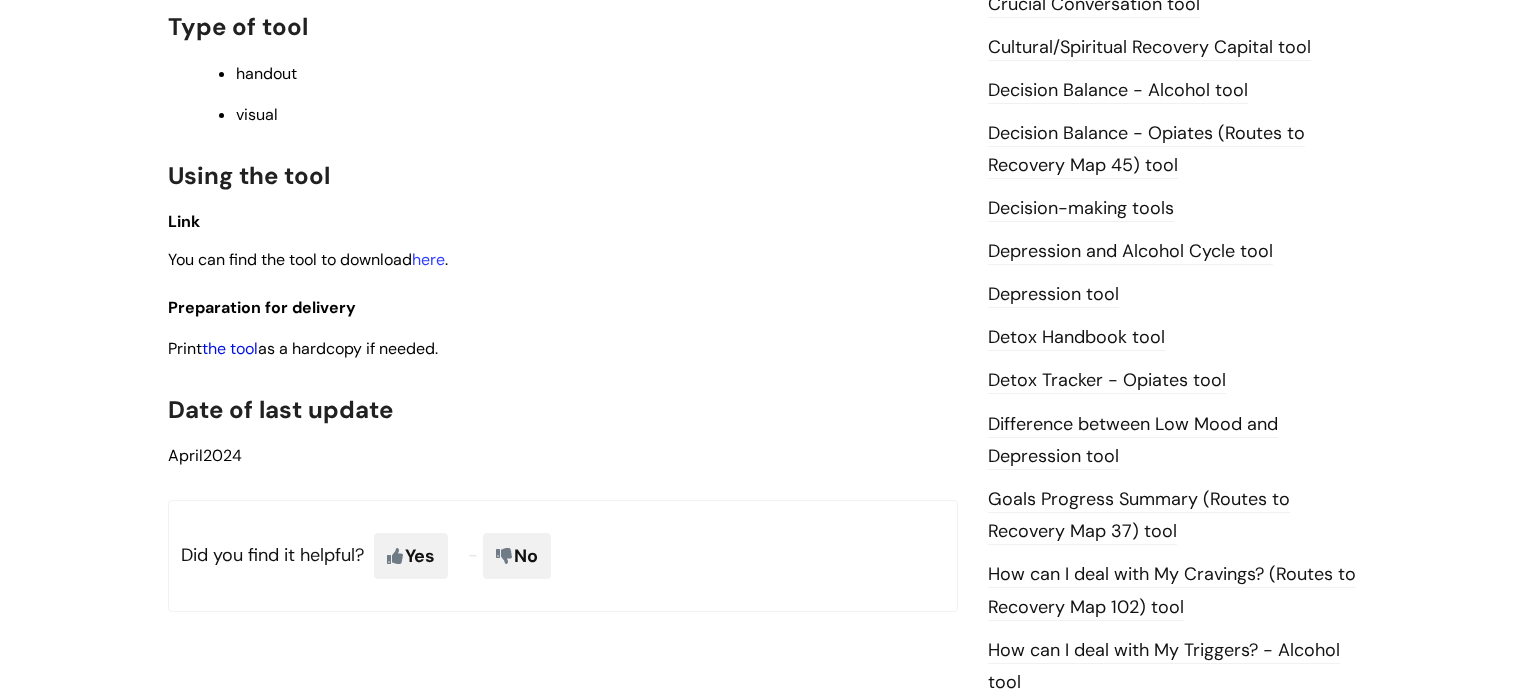 click on "the tool" at bounding box center (230, 348) 